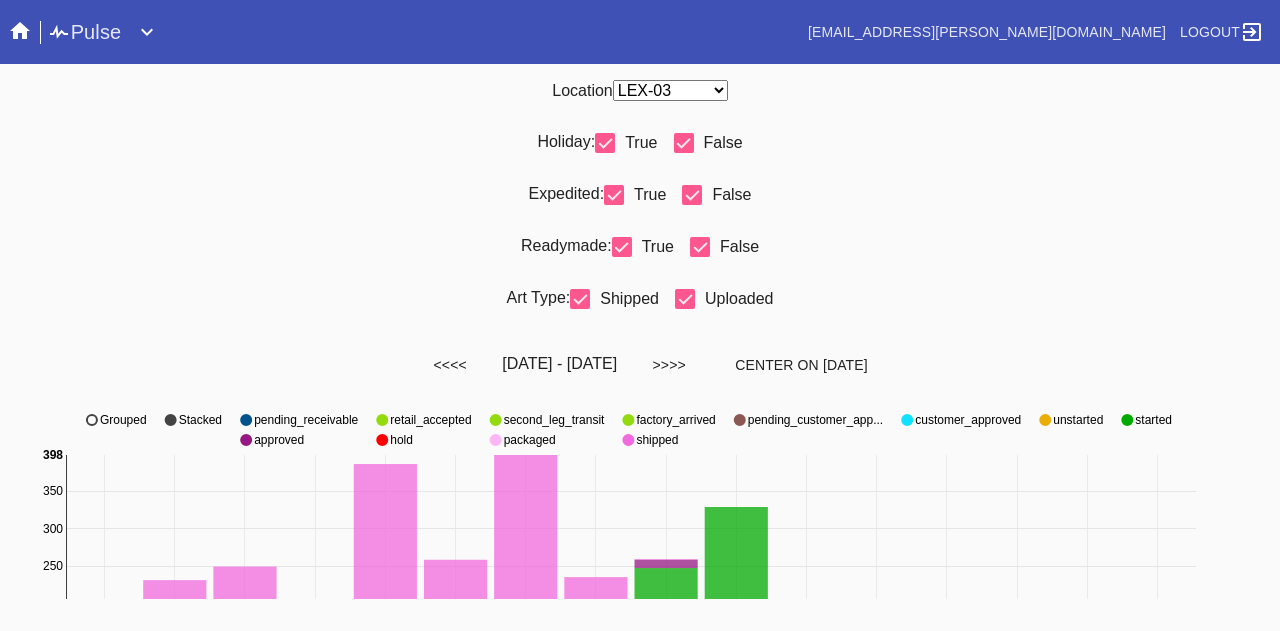 select on "number:31" 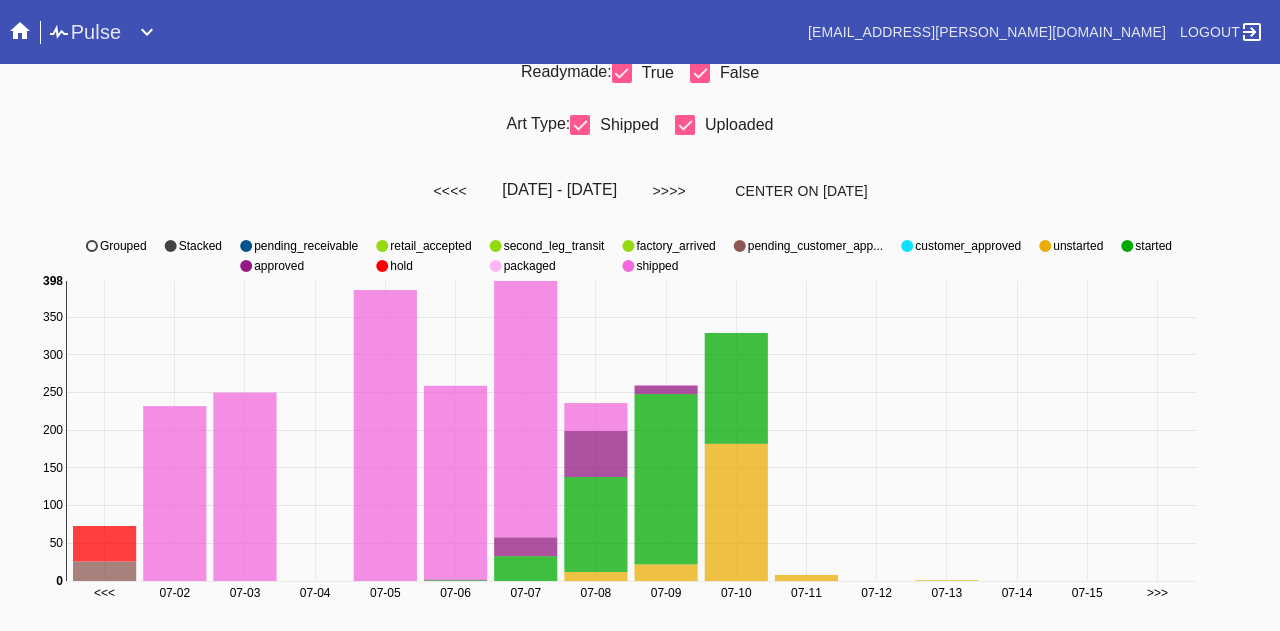 scroll, scrollTop: 0, scrollLeft: 0, axis: both 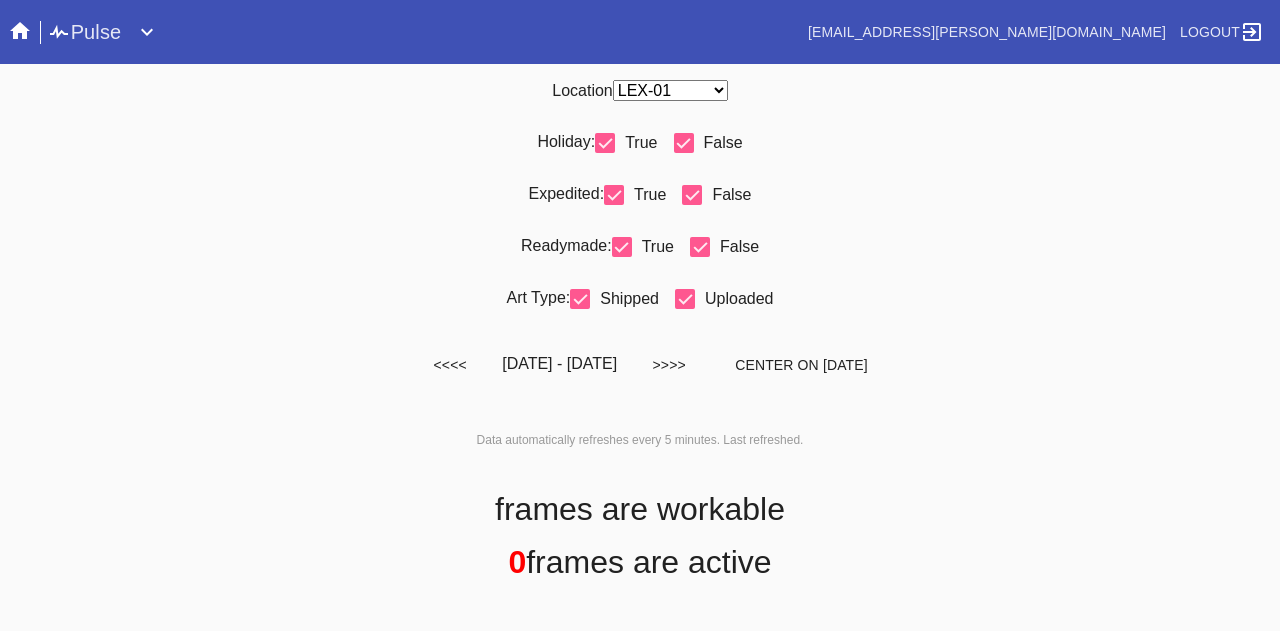 click on "Any Location DCA-05 ELP-01 LAS-01 LEX-01 LEX-03" at bounding box center [670, 90] 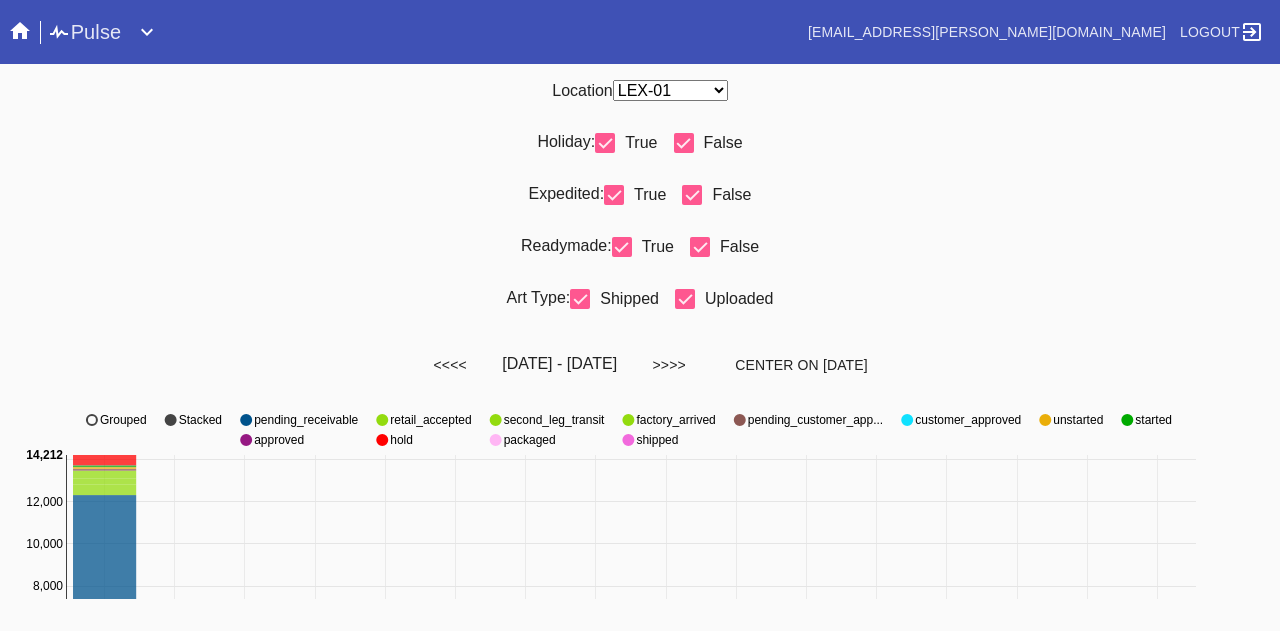 select on "number:31" 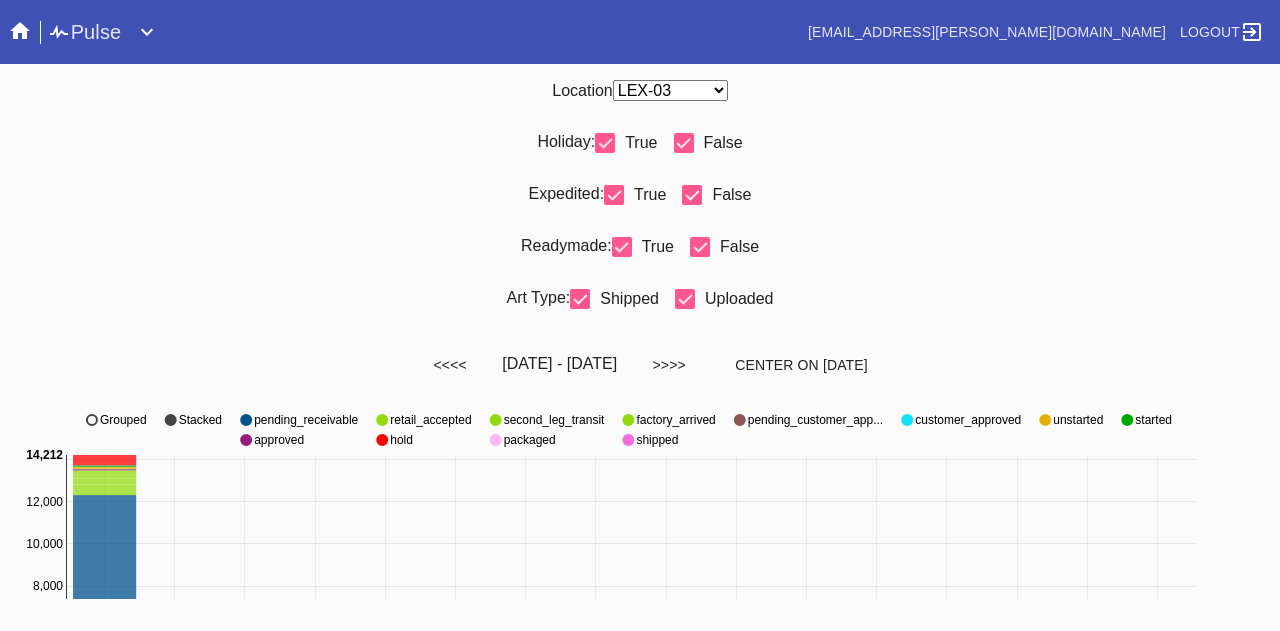 click on "Any Location DCA-05 ELP-01 LAS-01 LEX-01 LEX-03" at bounding box center [670, 90] 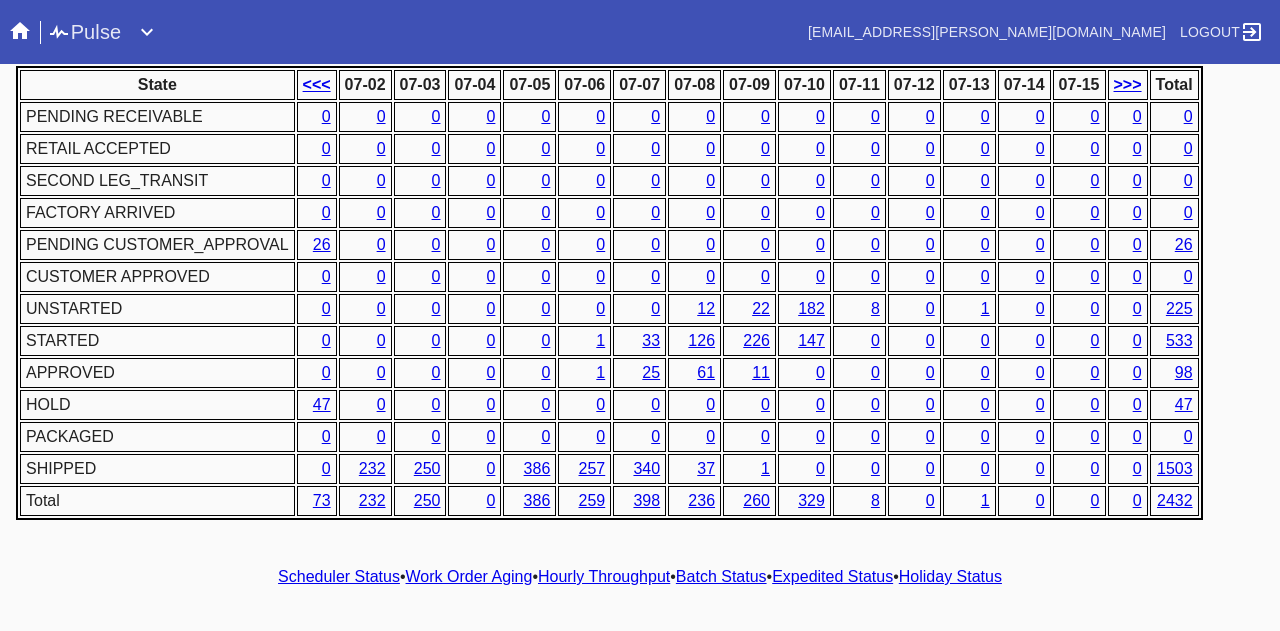 scroll, scrollTop: 1018, scrollLeft: 0, axis: vertical 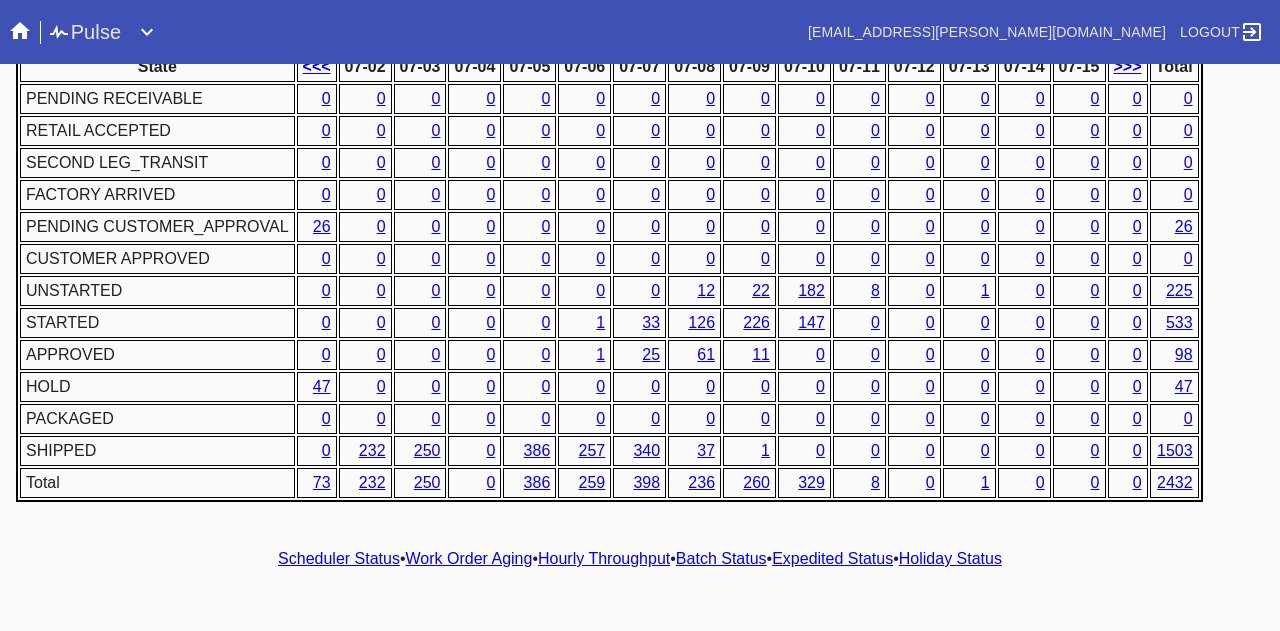 click on "Hourly Throughput" at bounding box center (604, 558) 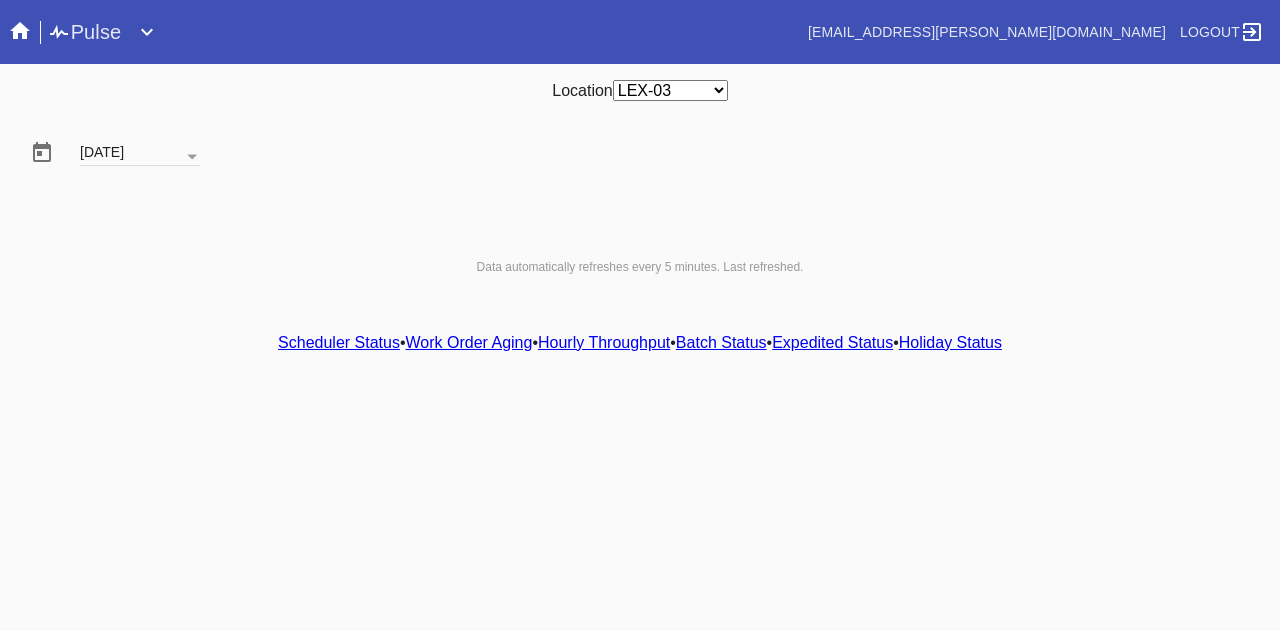 scroll, scrollTop: 0, scrollLeft: 0, axis: both 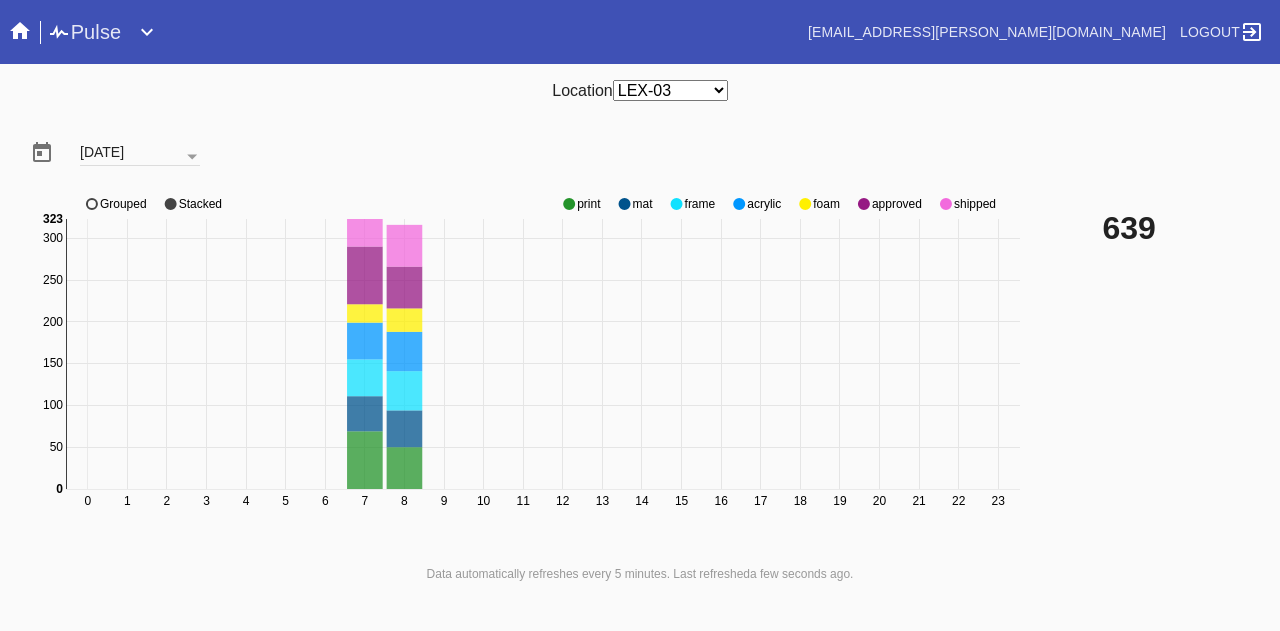click on "approved" 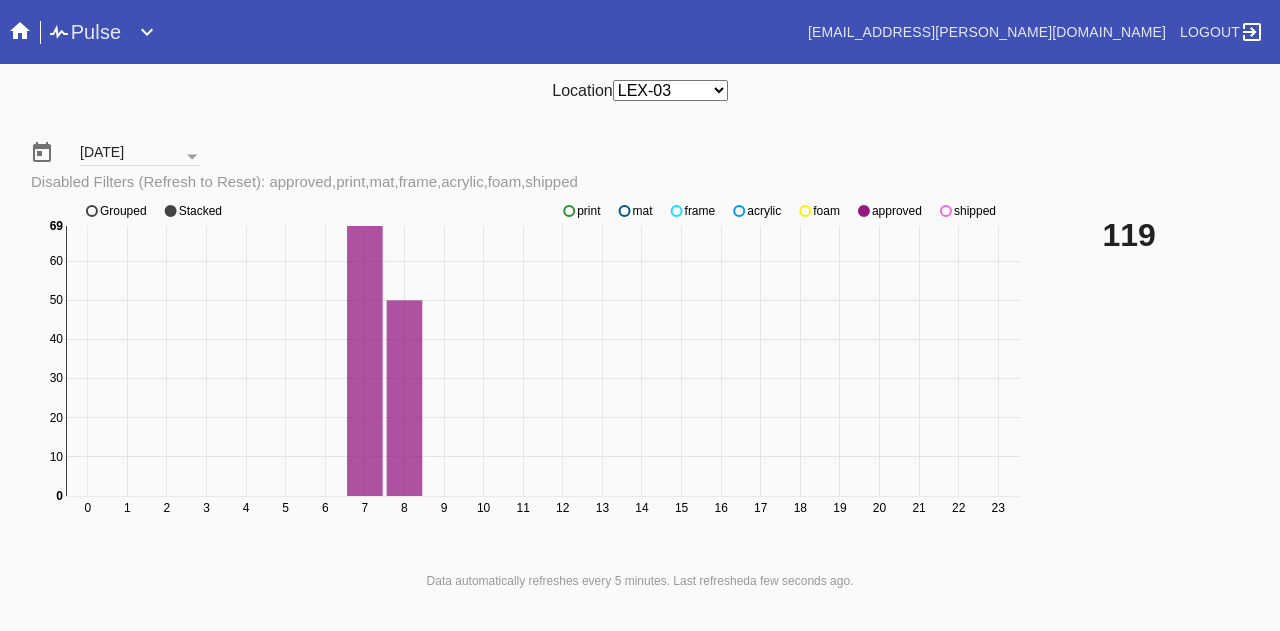 click on "shipped" 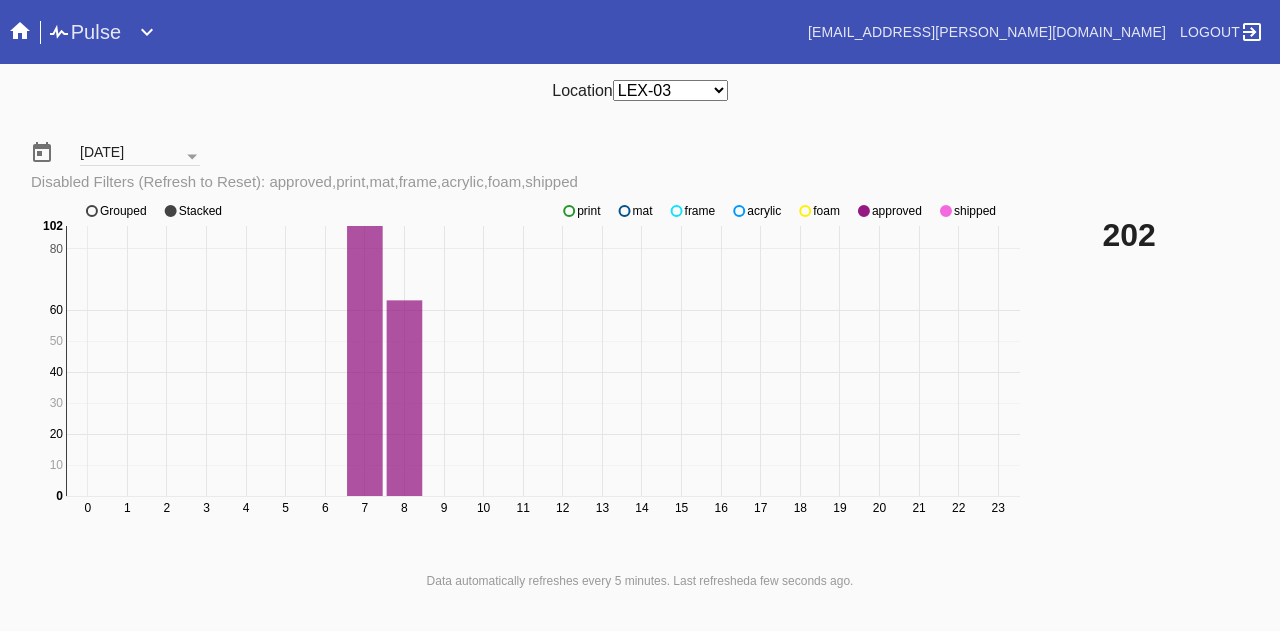 click on "shipped" 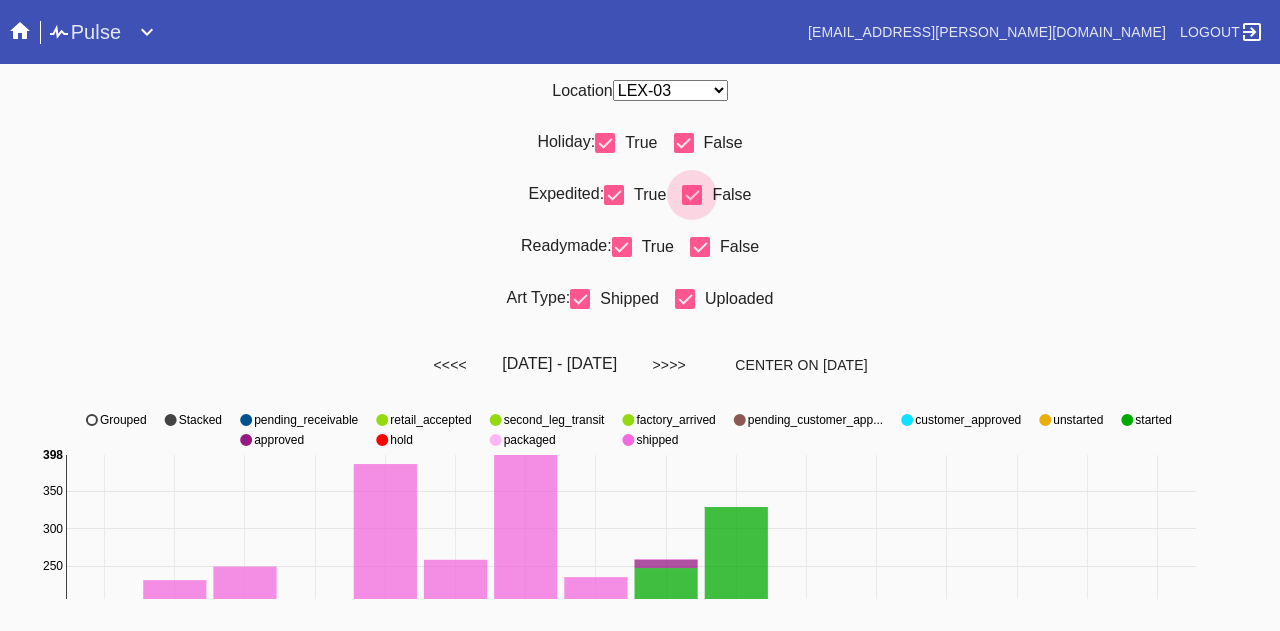 click at bounding box center (692, 195) 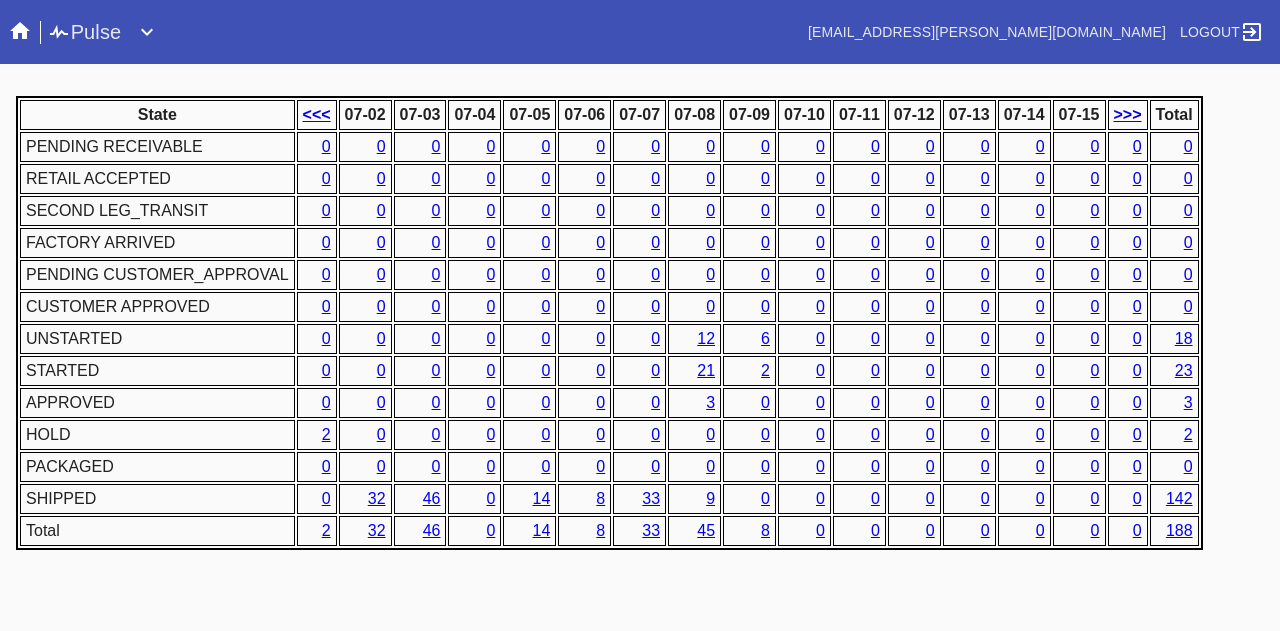 scroll, scrollTop: 1000, scrollLeft: 0, axis: vertical 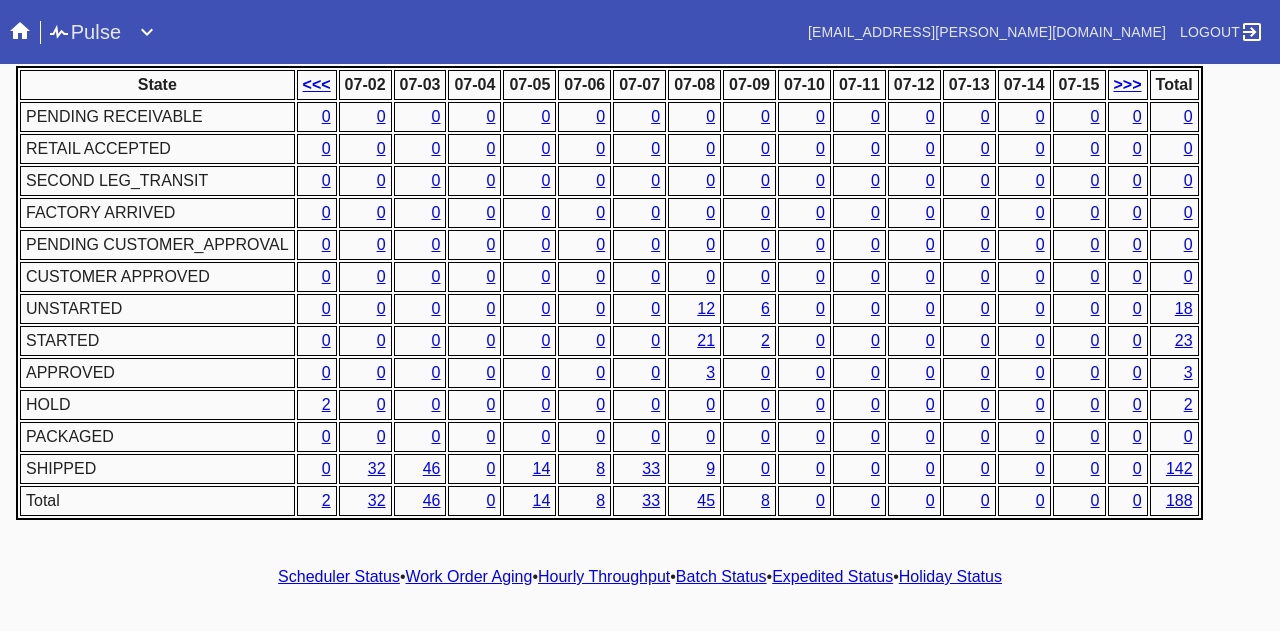 click on "12" at bounding box center [706, 308] 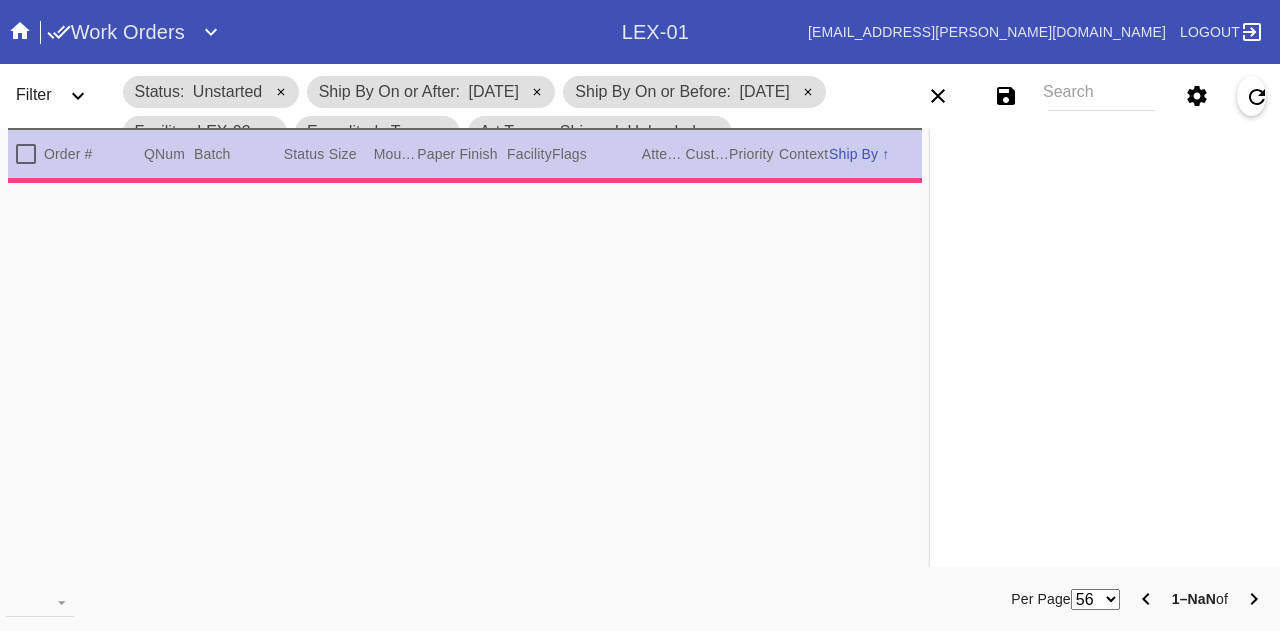 scroll, scrollTop: 0, scrollLeft: 0, axis: both 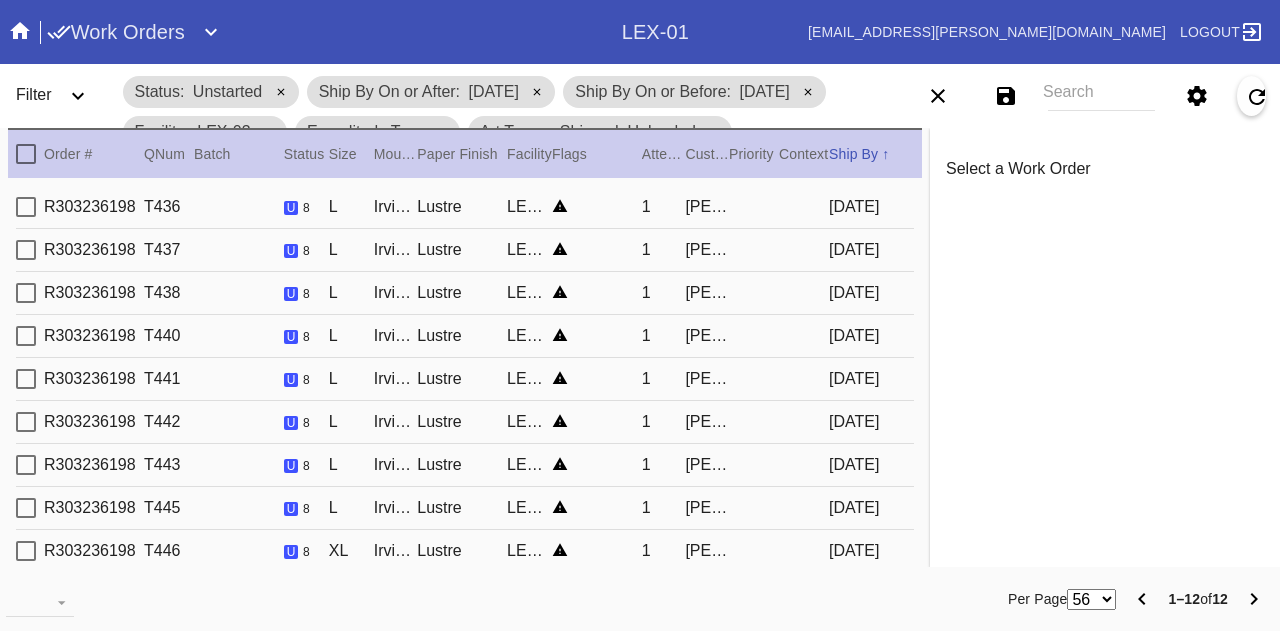 click on "Lustre" at bounding box center (462, 207) 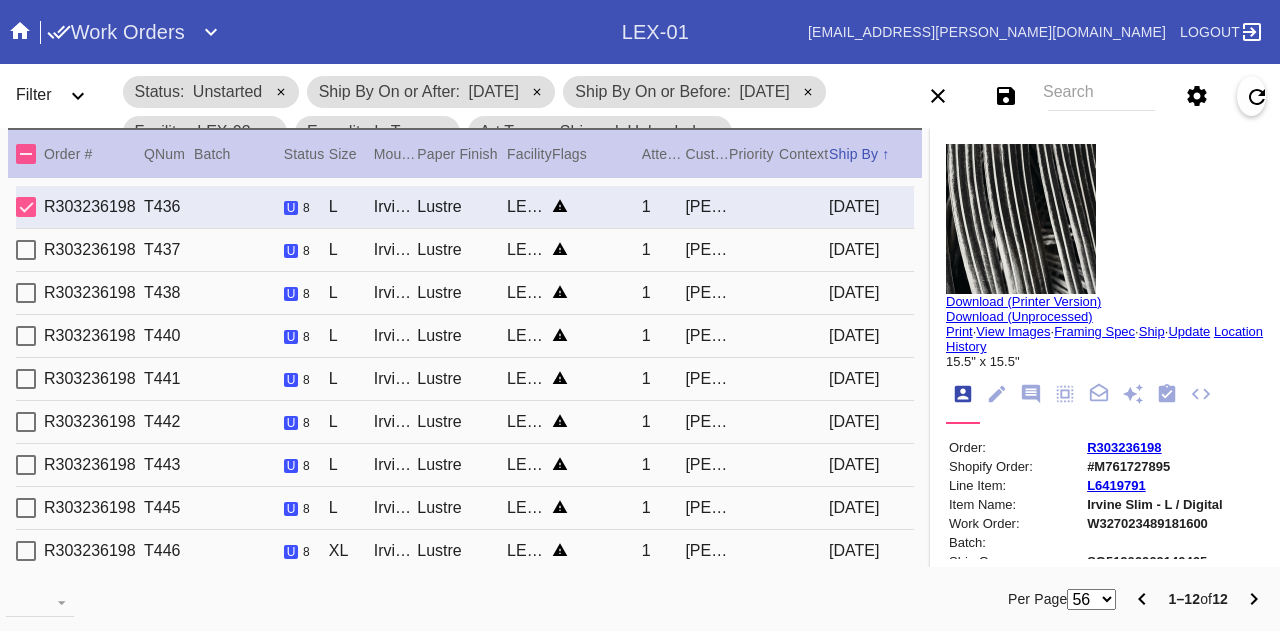 click on "Lustre" at bounding box center [462, 250] 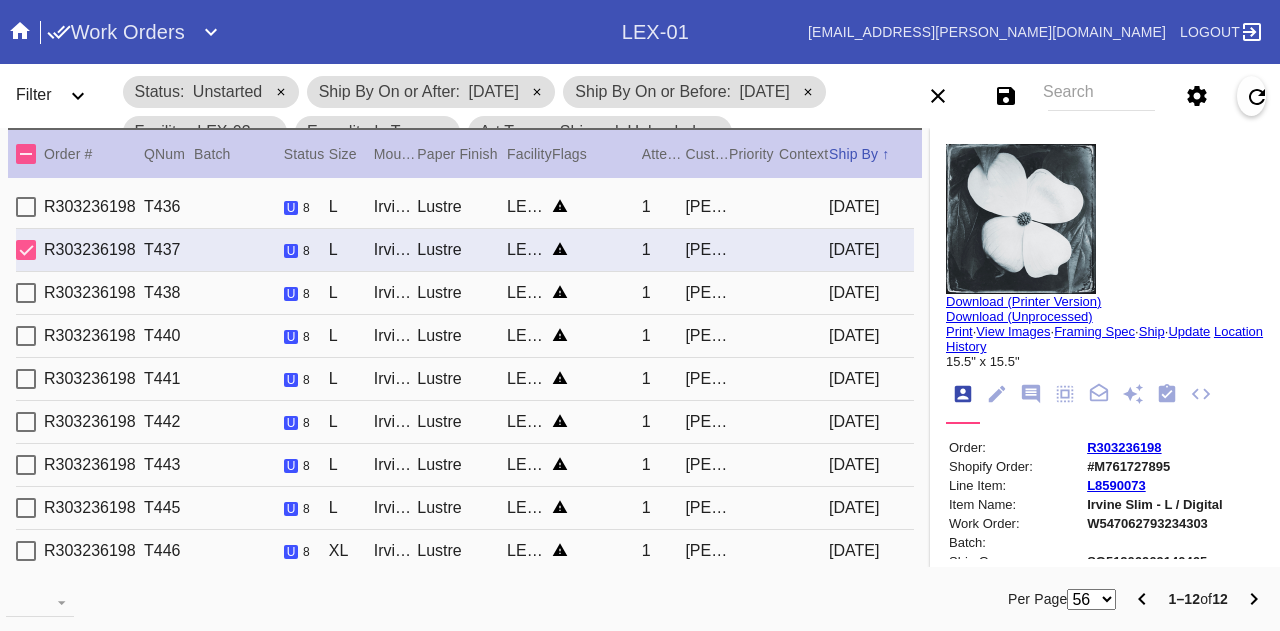click 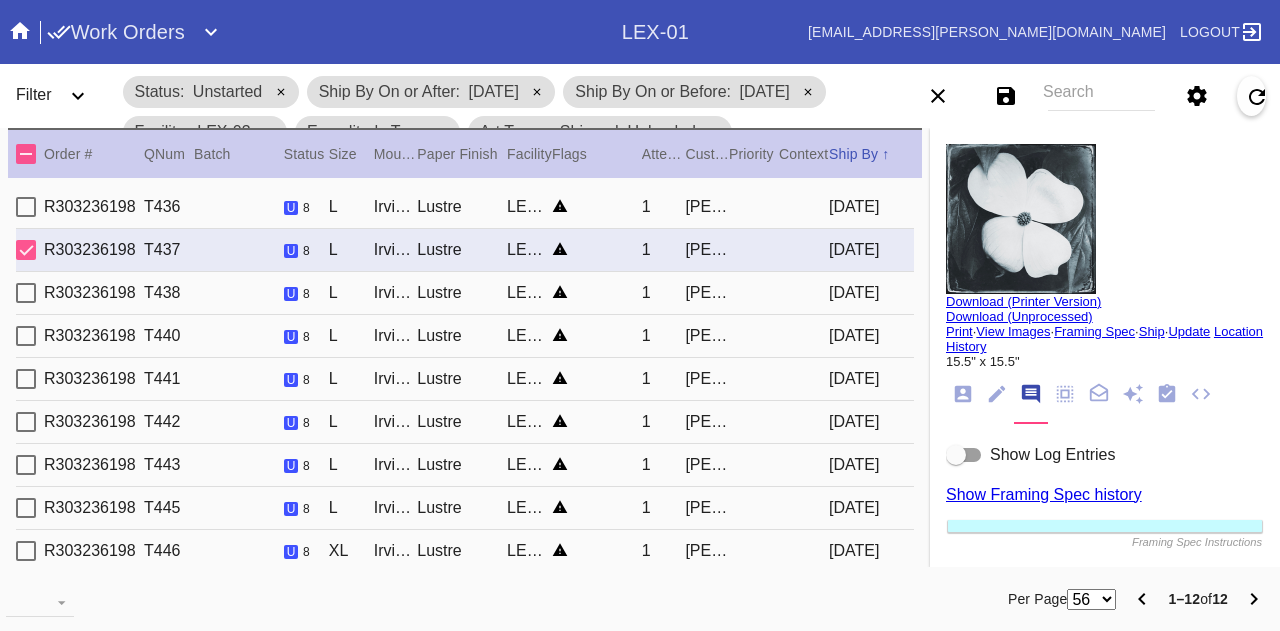 click at bounding box center (964, 455) 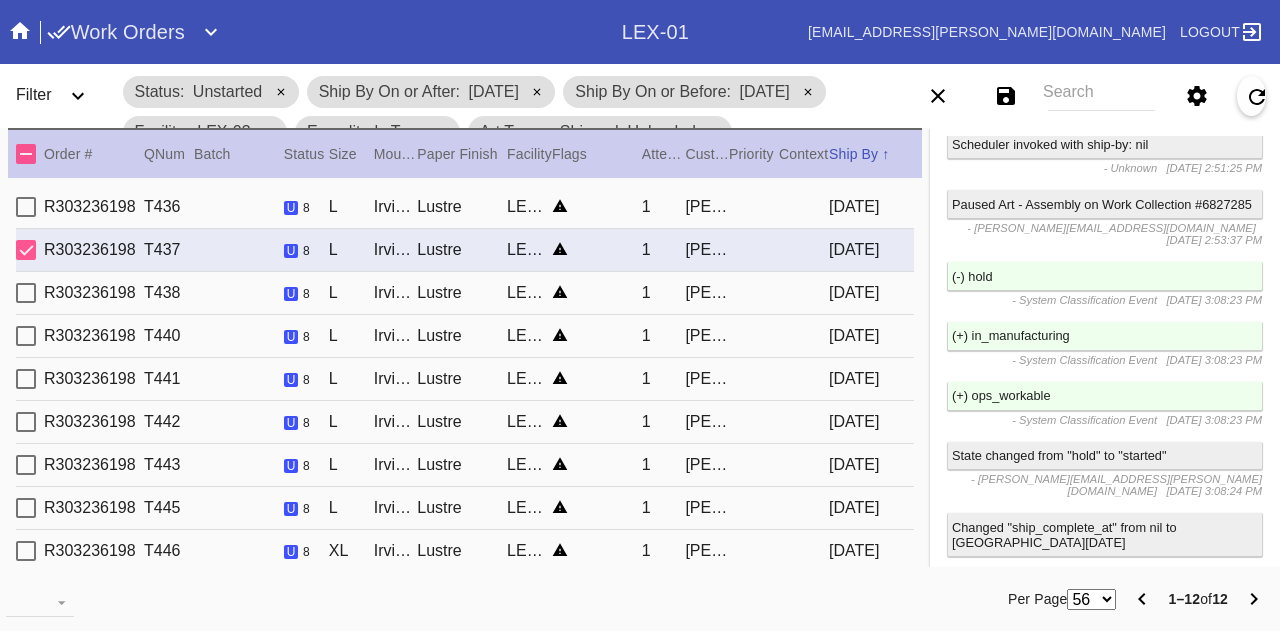 scroll, scrollTop: 2947, scrollLeft: 0, axis: vertical 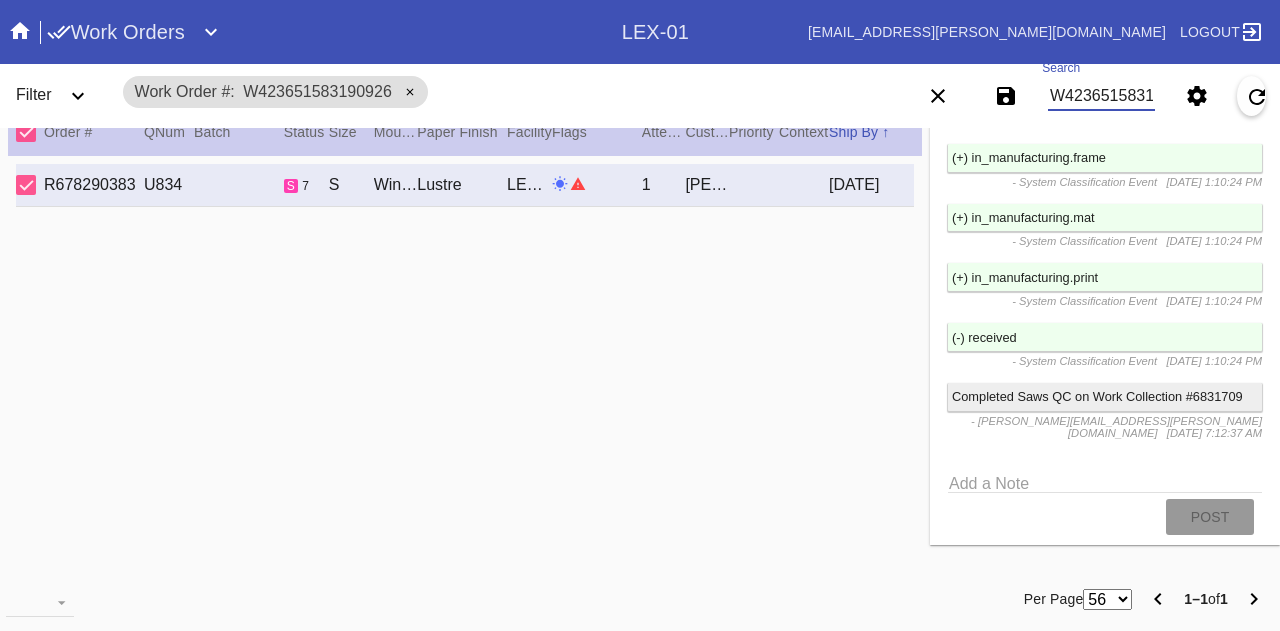 click 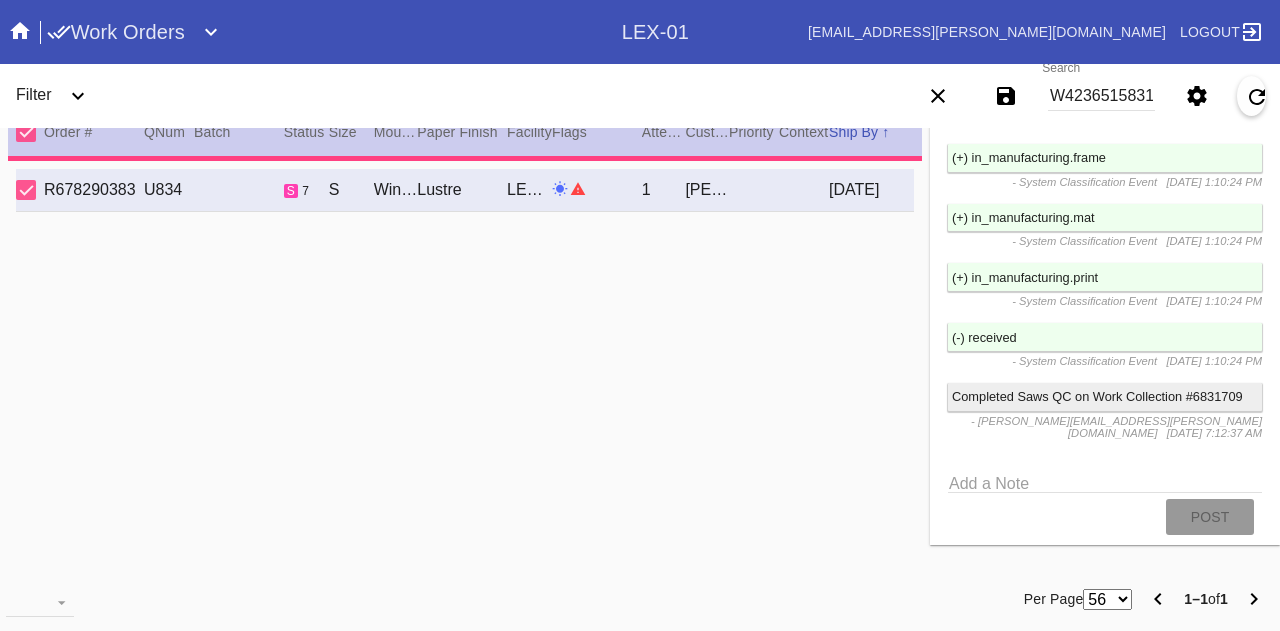 click on "Filter" at bounding box center (34, 94) 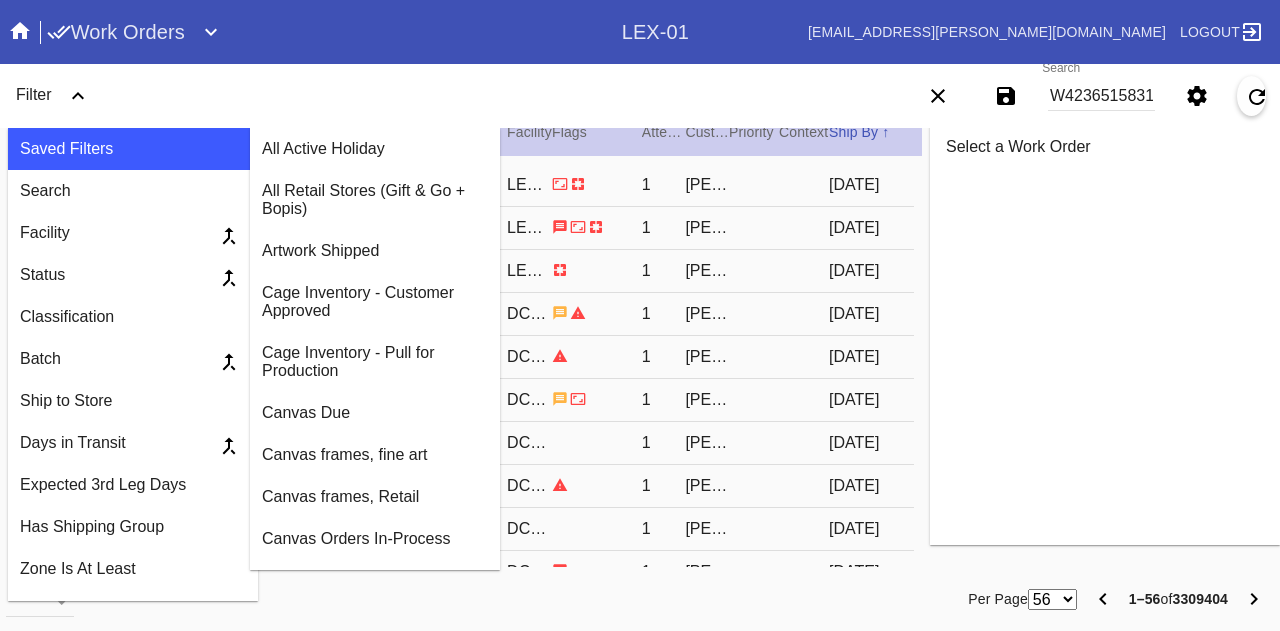 scroll, scrollTop: 0, scrollLeft: 0, axis: both 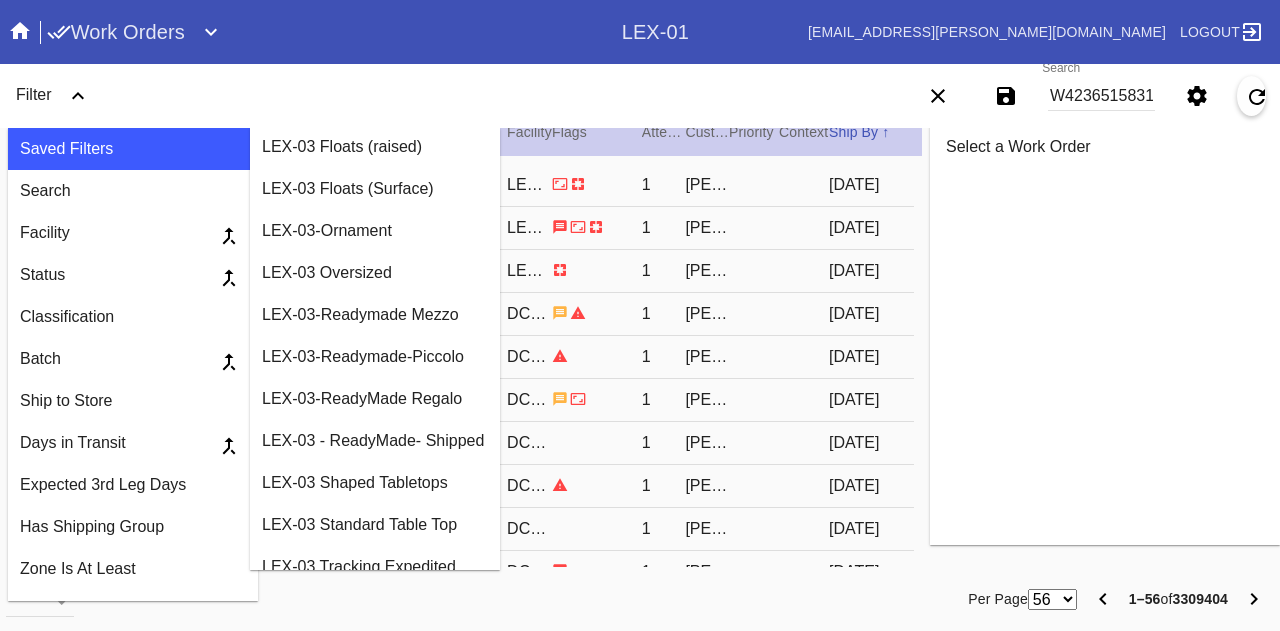 click on "LEX-03 Oversized" at bounding box center [375, 273] 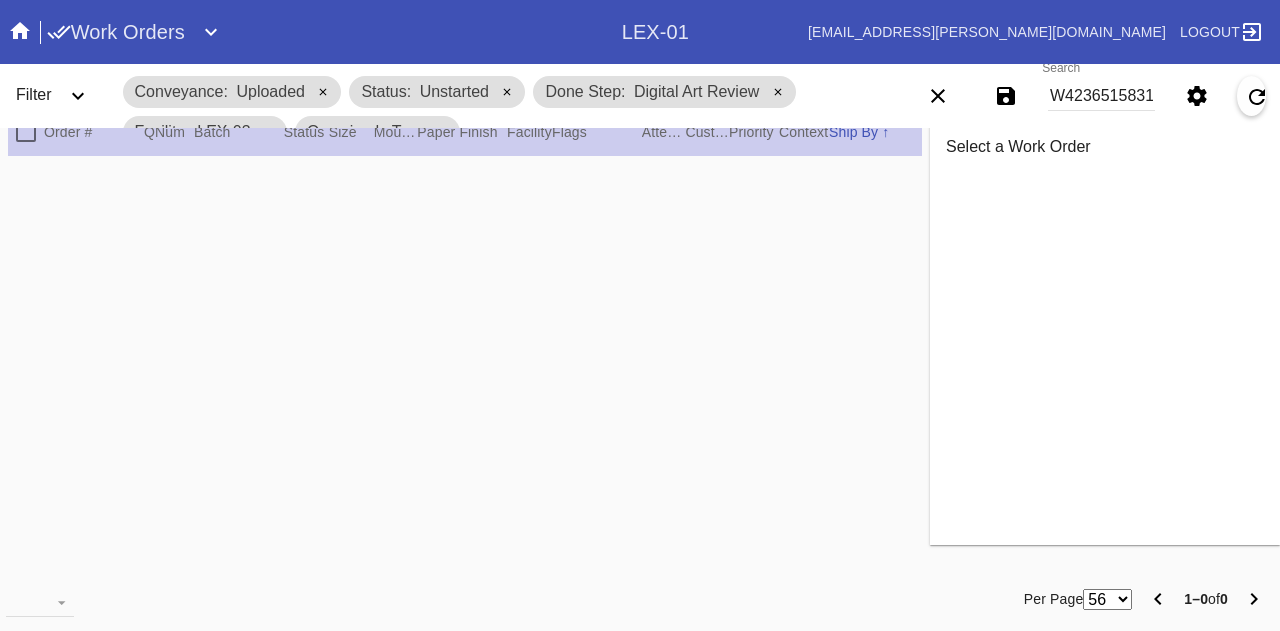 drag, startPoint x: 1040, startPoint y: 88, endPoint x: 1128, endPoint y: 93, distance: 88.14193 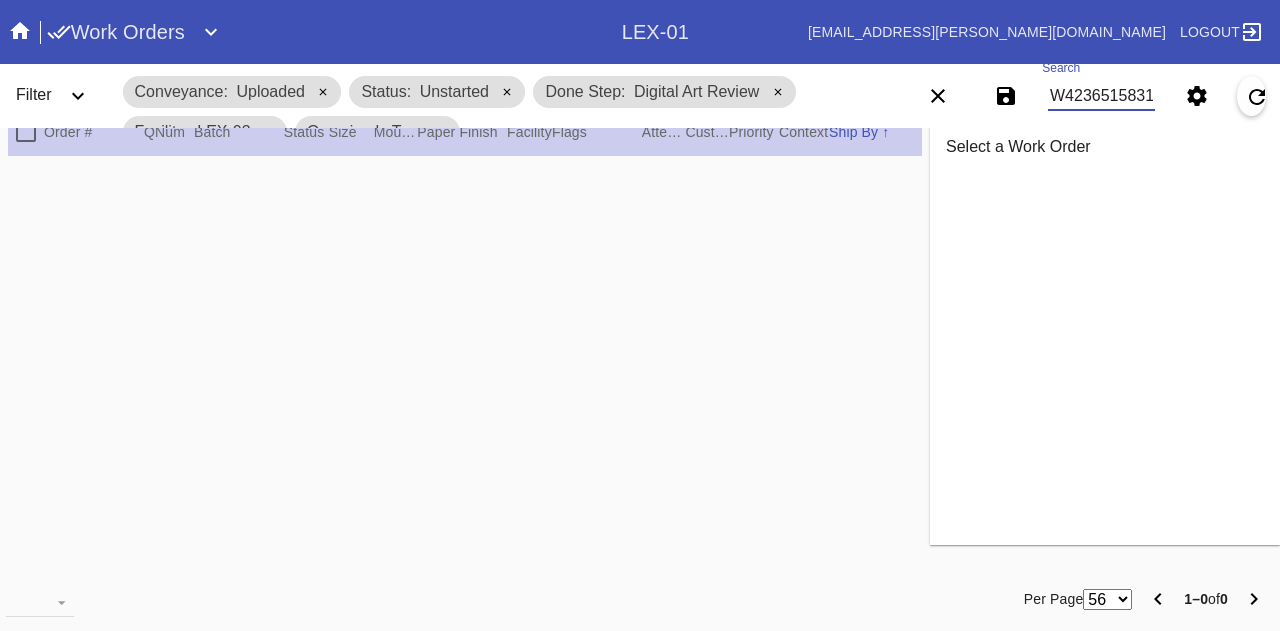click on "W423651583190926" at bounding box center [1101, 96] 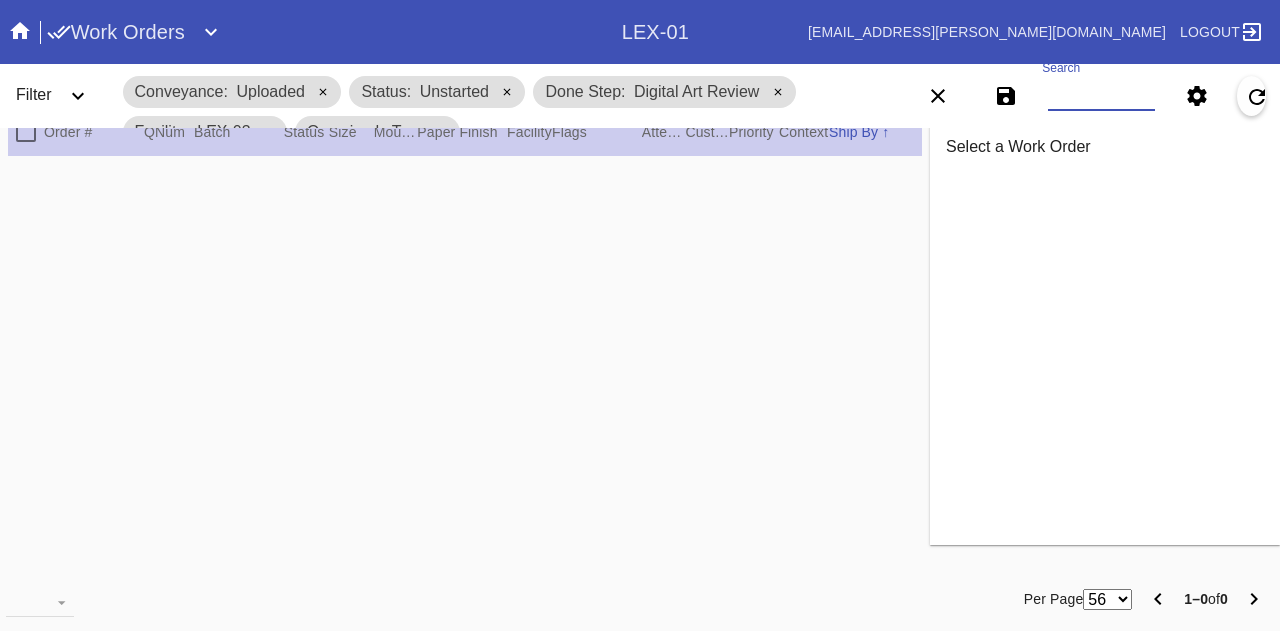 scroll, scrollTop: 36, scrollLeft: 0, axis: vertical 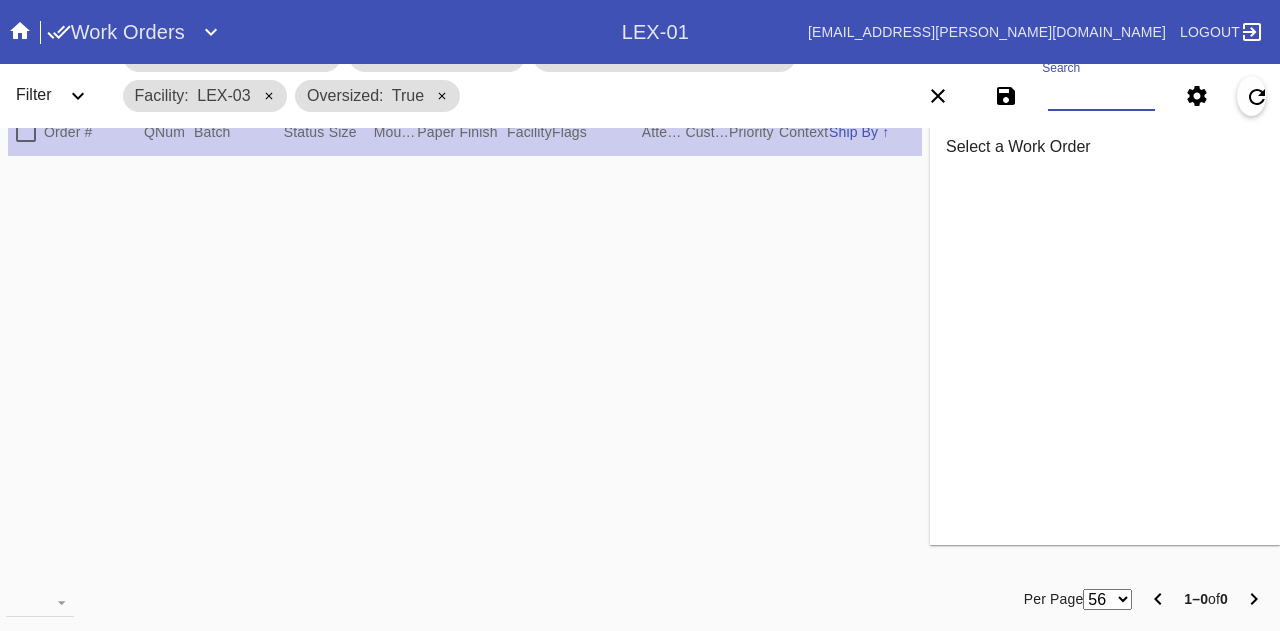 type 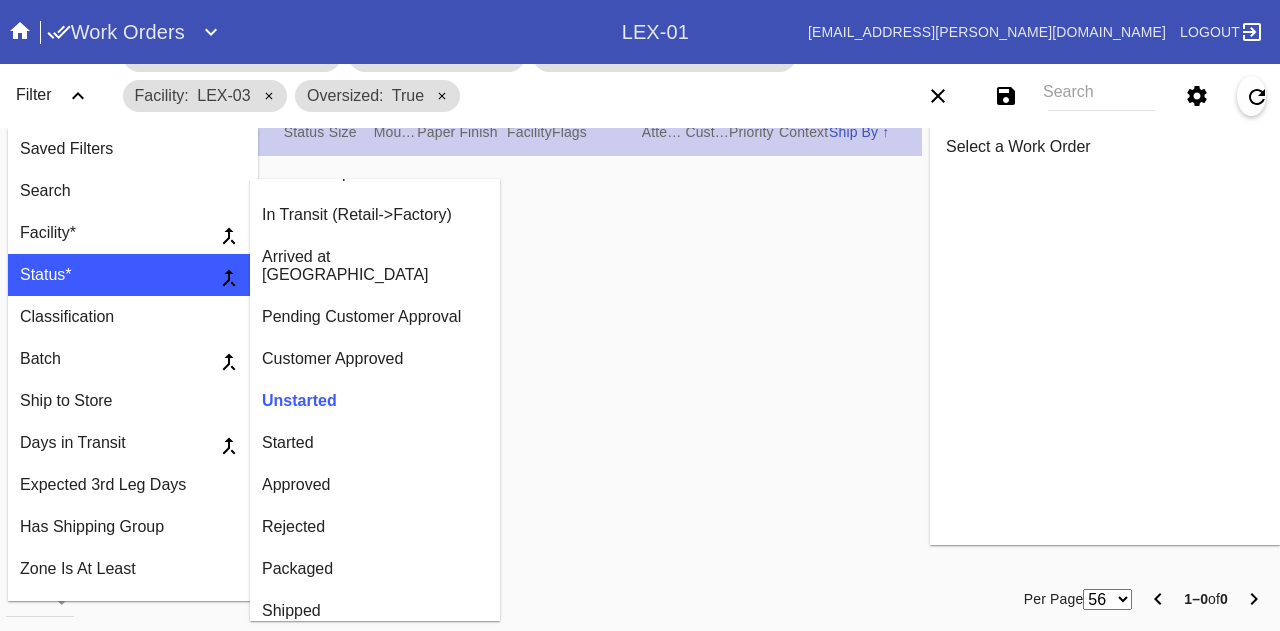 scroll, scrollTop: 100, scrollLeft: 0, axis: vertical 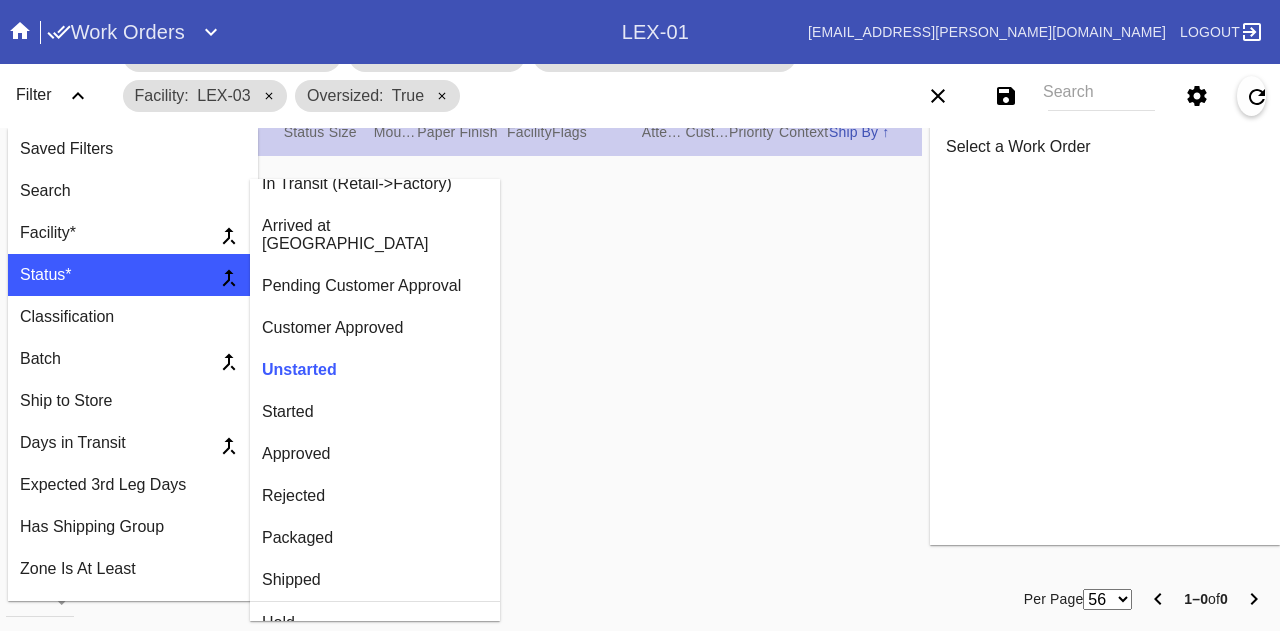 click on "Started" at bounding box center (375, 412) 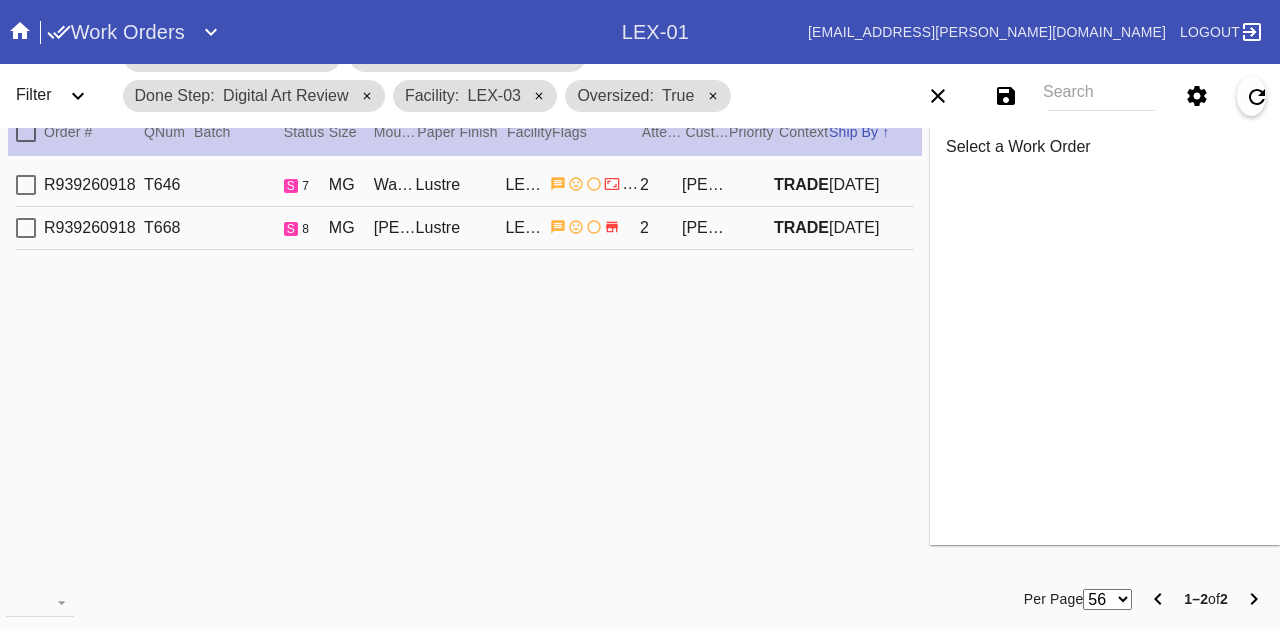 click on "R939260918 T646 s   7 MG Walnut (Wide) / White Lustre LEX-03 2 Max Sinstedin
TRADE 2025-07-09" at bounding box center [465, 185] 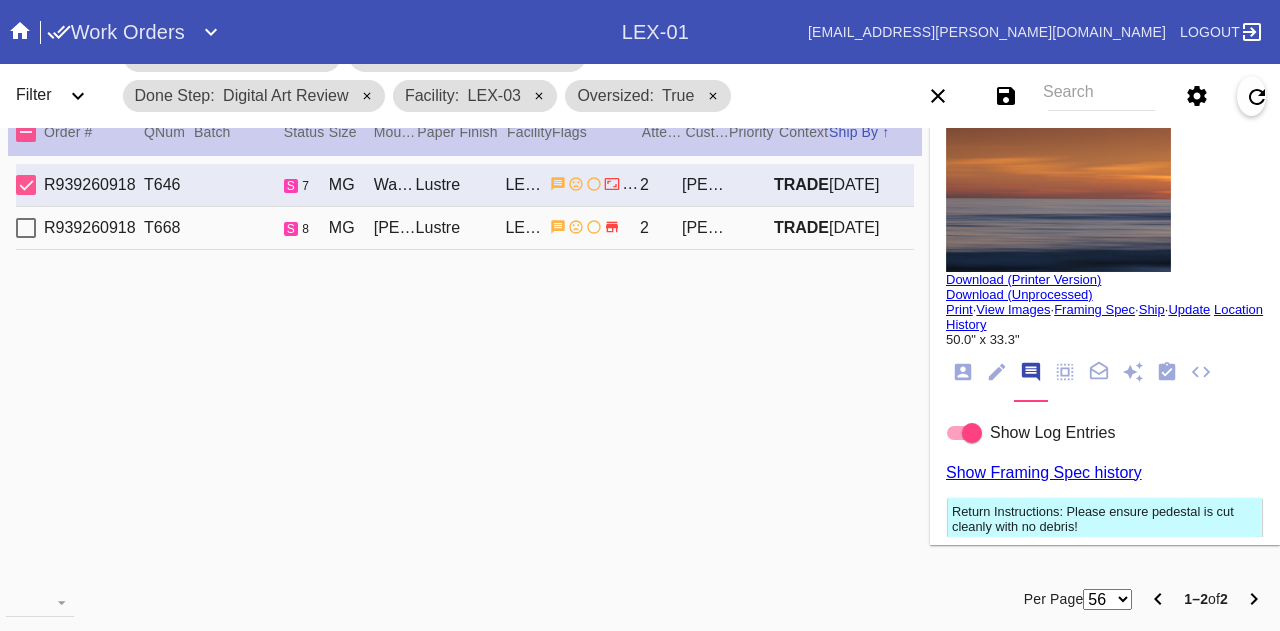 click on "R939260918 T668 s   8 MG Mercer Slim (Deep) / No Mat Lustre LEX-03 2 Max Sinstedin
TRADE 2025-07-09" at bounding box center [465, 228] 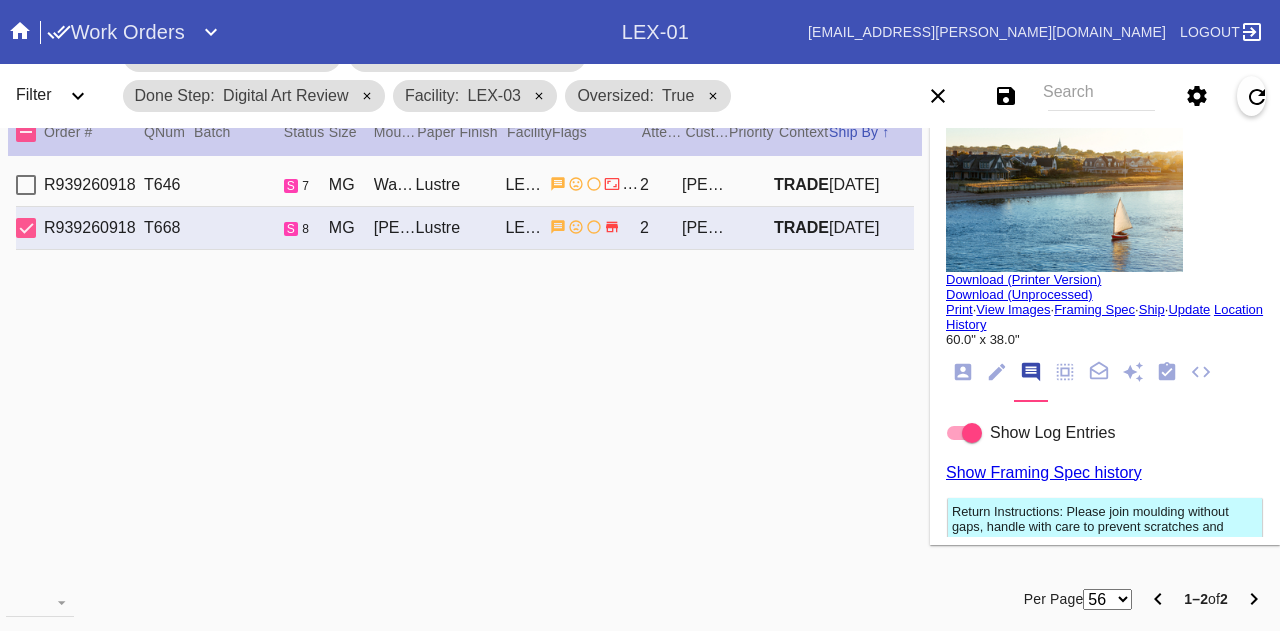 click on "R939260918 T646 s   7 MG Walnut (Wide) / White Lustre LEX-03 2 Max Sinstedin
TRADE 2025-07-09" at bounding box center [465, 185] 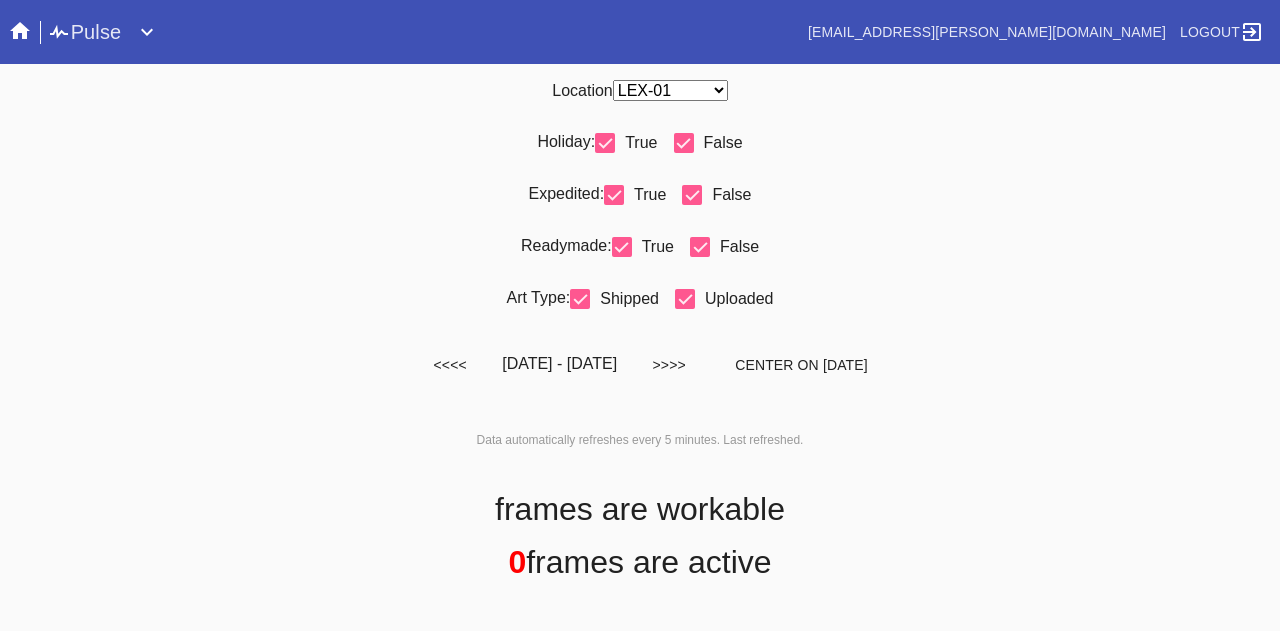 scroll, scrollTop: 0, scrollLeft: 0, axis: both 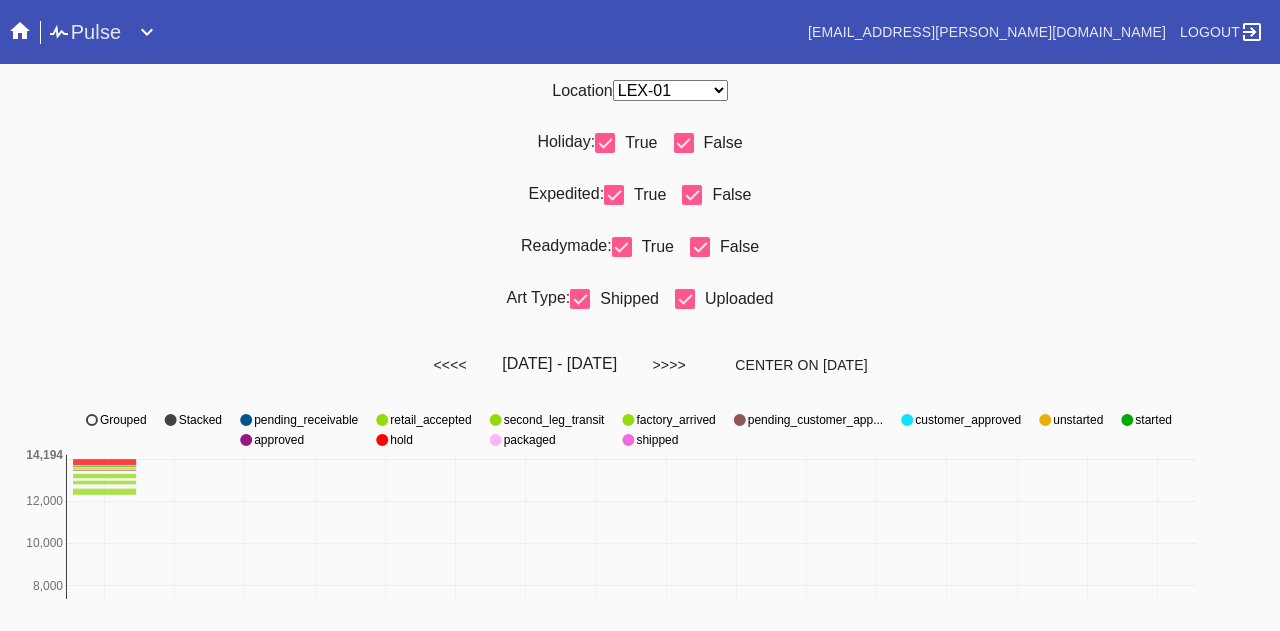 select on "number:31" 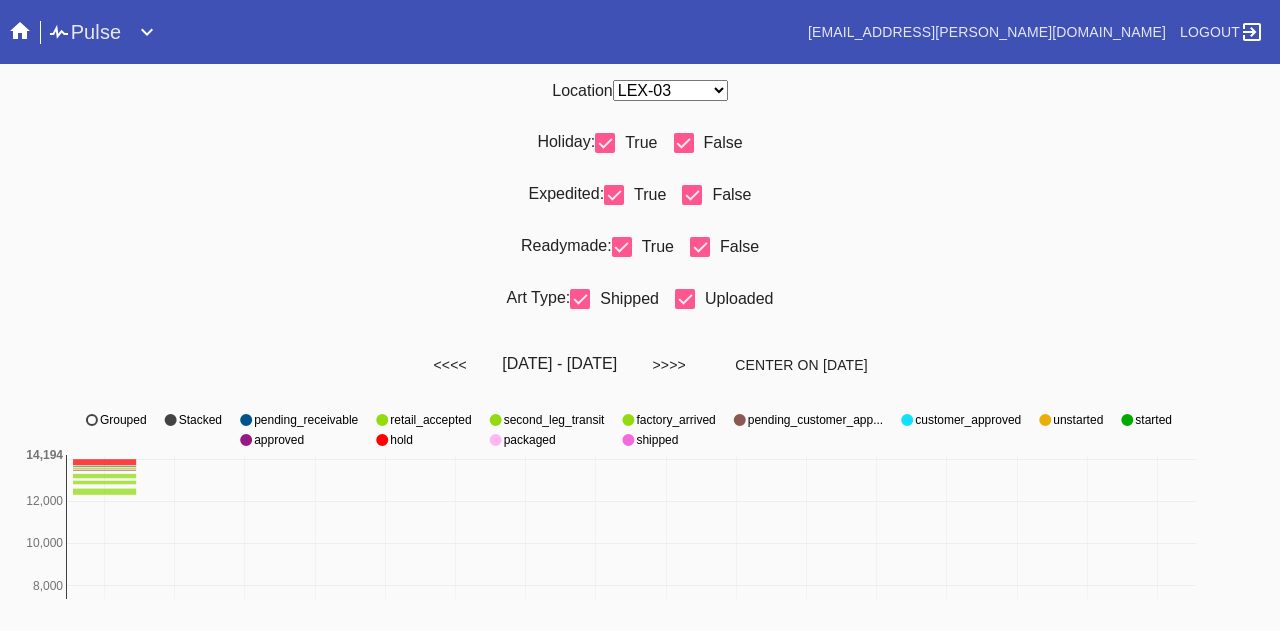 click on "Any Location DCA-05 ELP-01 LAS-01 LEX-01 LEX-03" at bounding box center [670, 90] 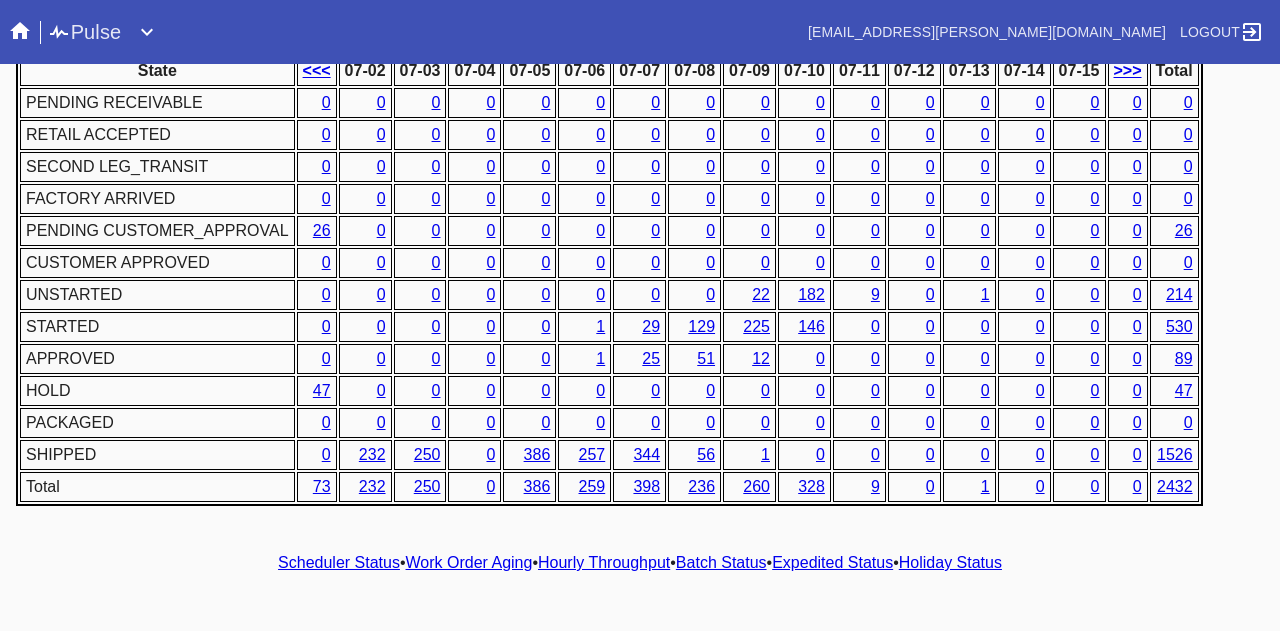 scroll, scrollTop: 1018, scrollLeft: 0, axis: vertical 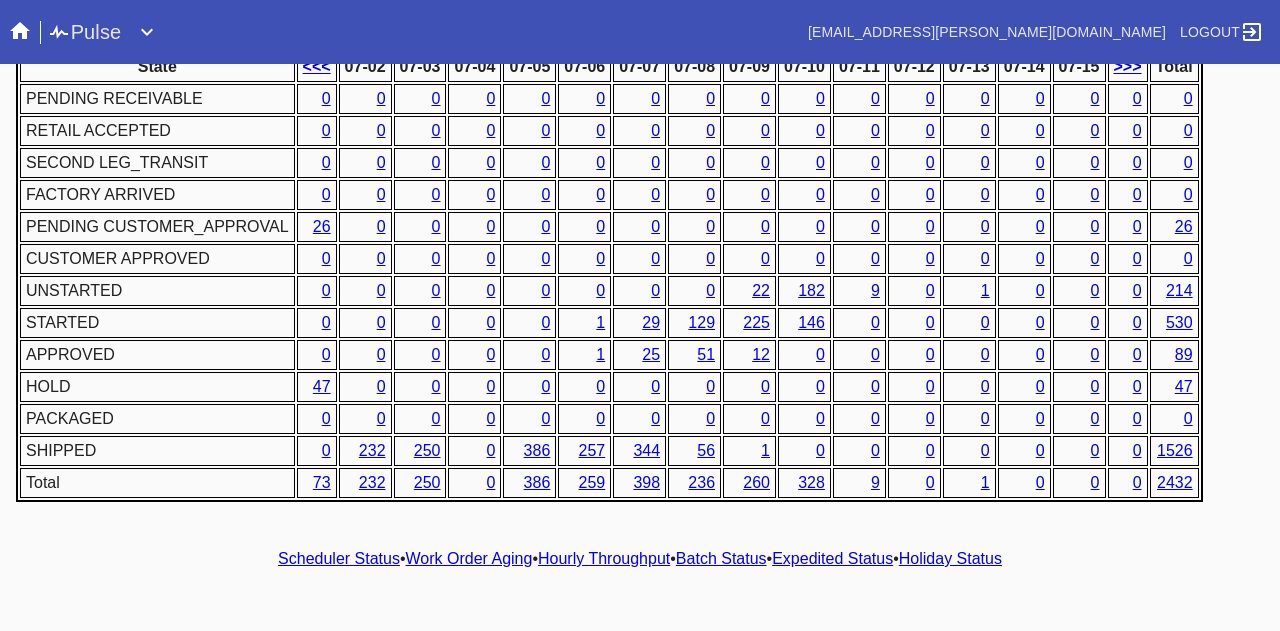 click on "1" at bounding box center (600, 322) 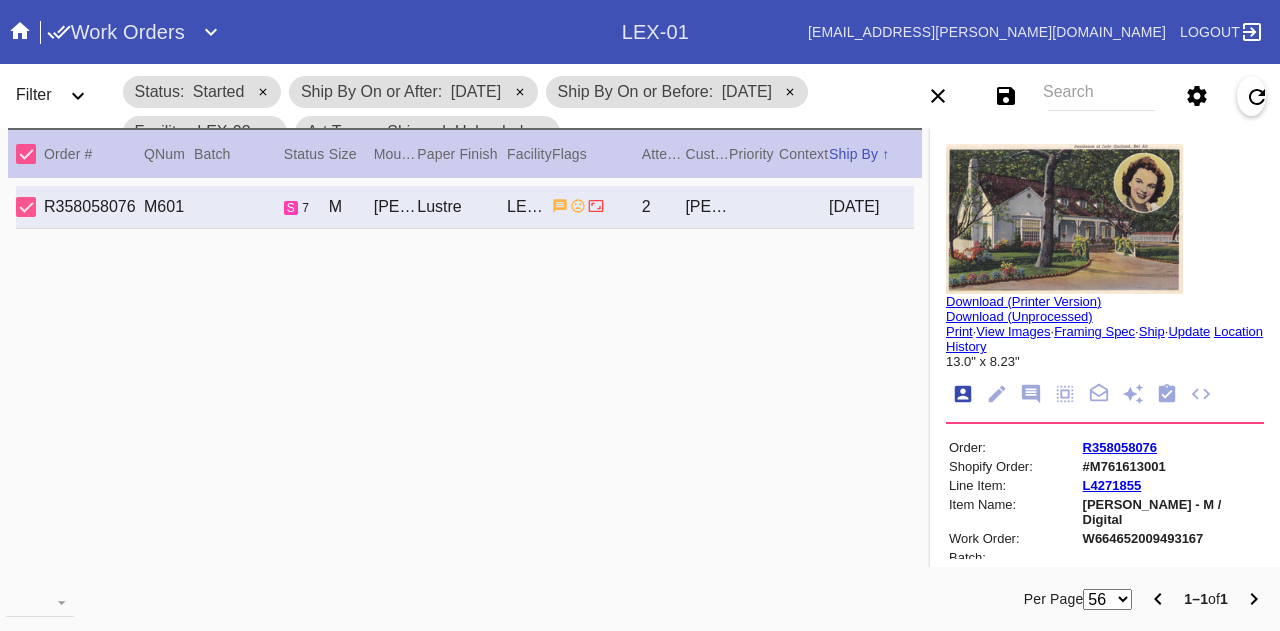 scroll, scrollTop: 0, scrollLeft: 0, axis: both 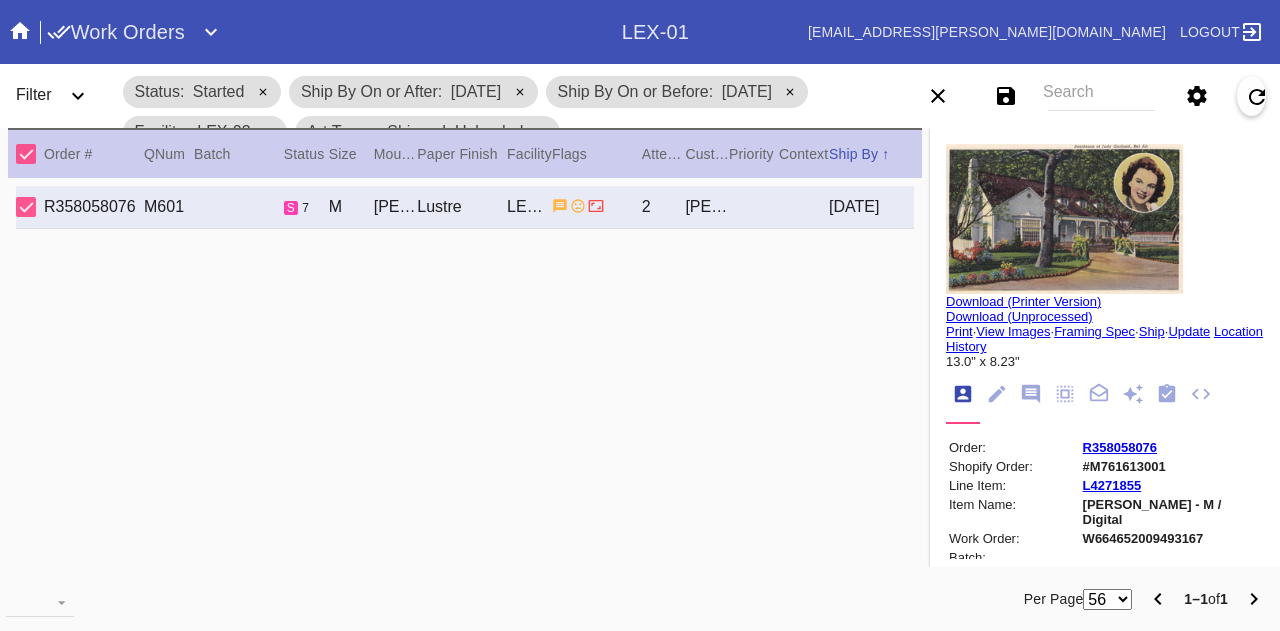click on "Print" at bounding box center (959, 331) 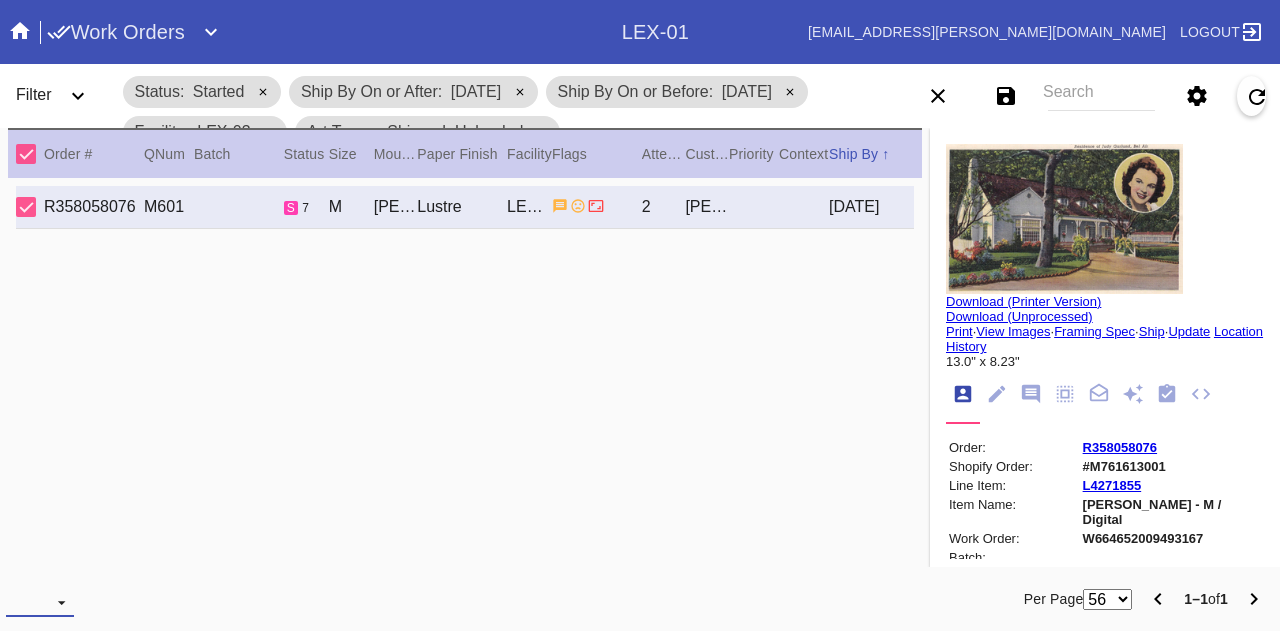 click on "Download... Export Selected Items Print Work Orders Frame Labels Frame Labels v2 Mat Labels Moulding Plate Labels Acrylic Labels Foam Labels Foam Data Story Pockets Mini Story Pockets OMGA Data GUNNAR Data FastCAM Data" at bounding box center (40, 602) 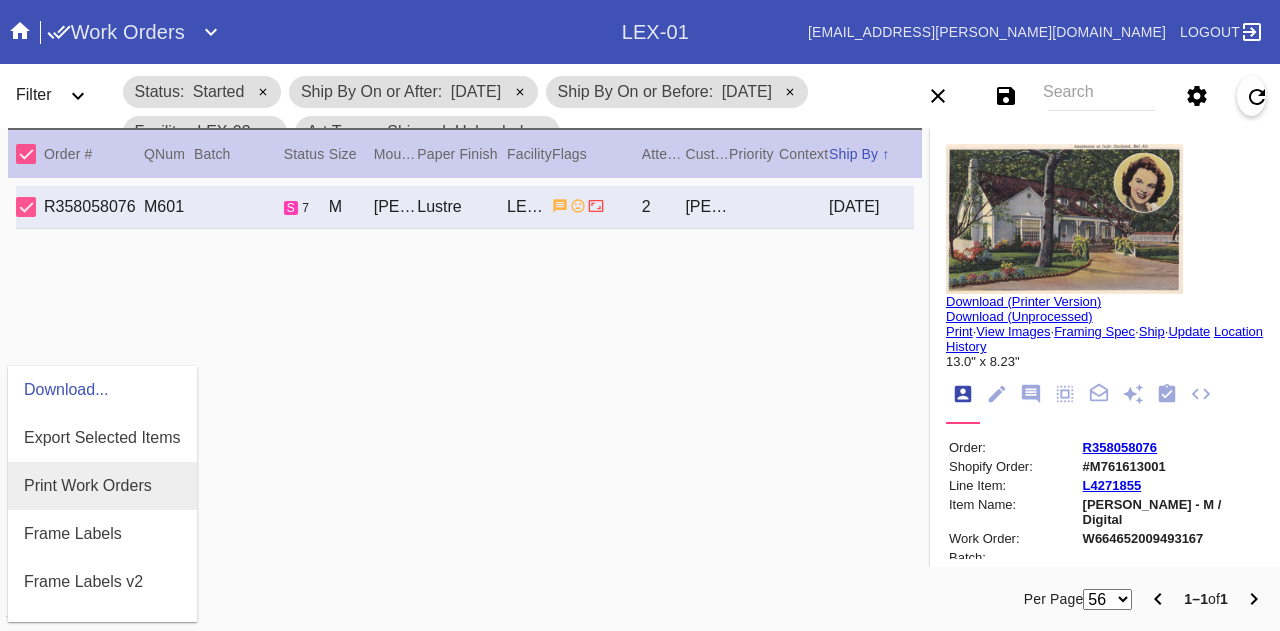 click on "Print Work Orders" at bounding box center (88, 486) 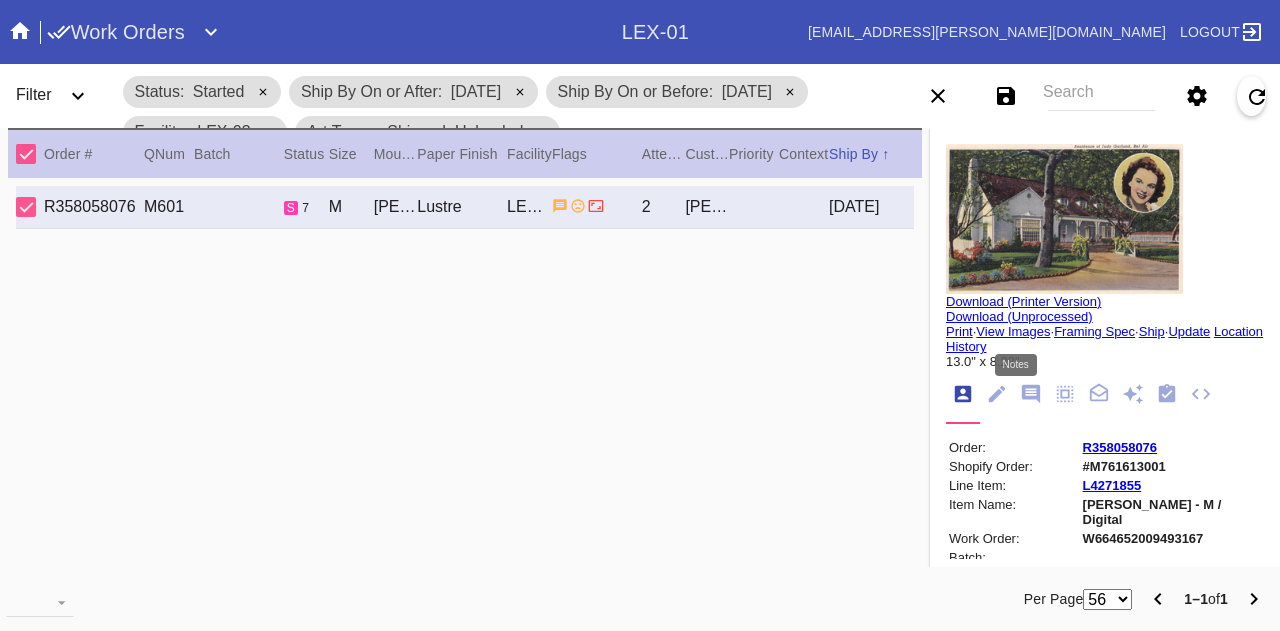 click 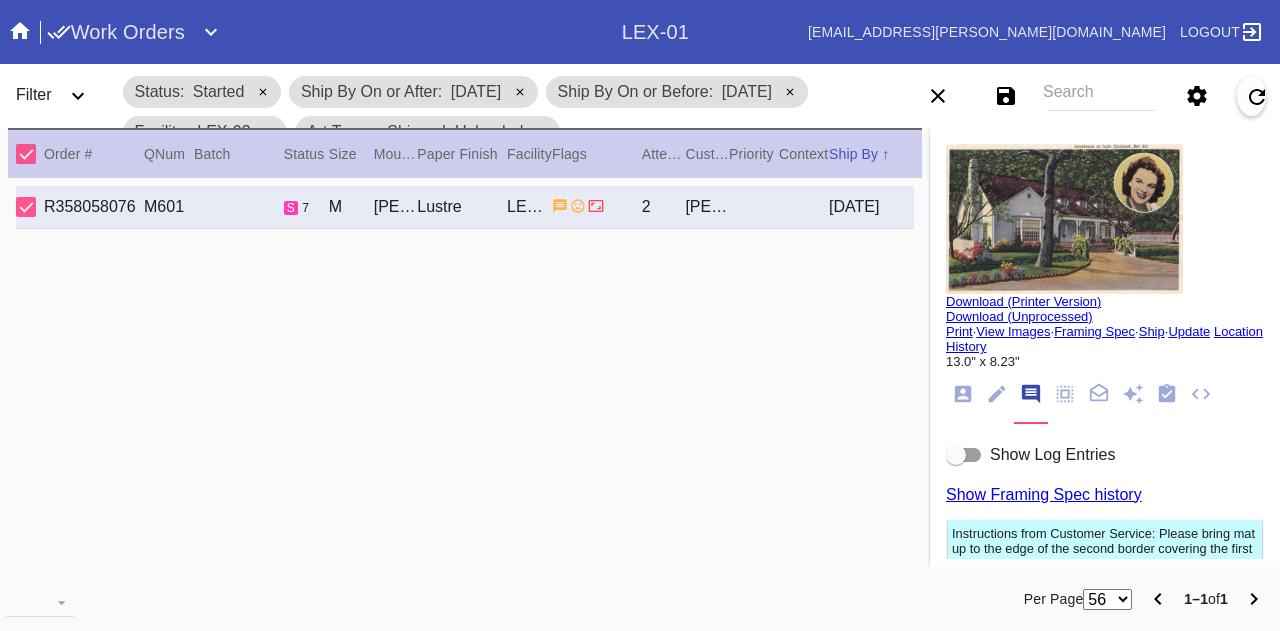 drag, startPoint x: 970, startPoint y: 465, endPoint x: 958, endPoint y: 457, distance: 14.422205 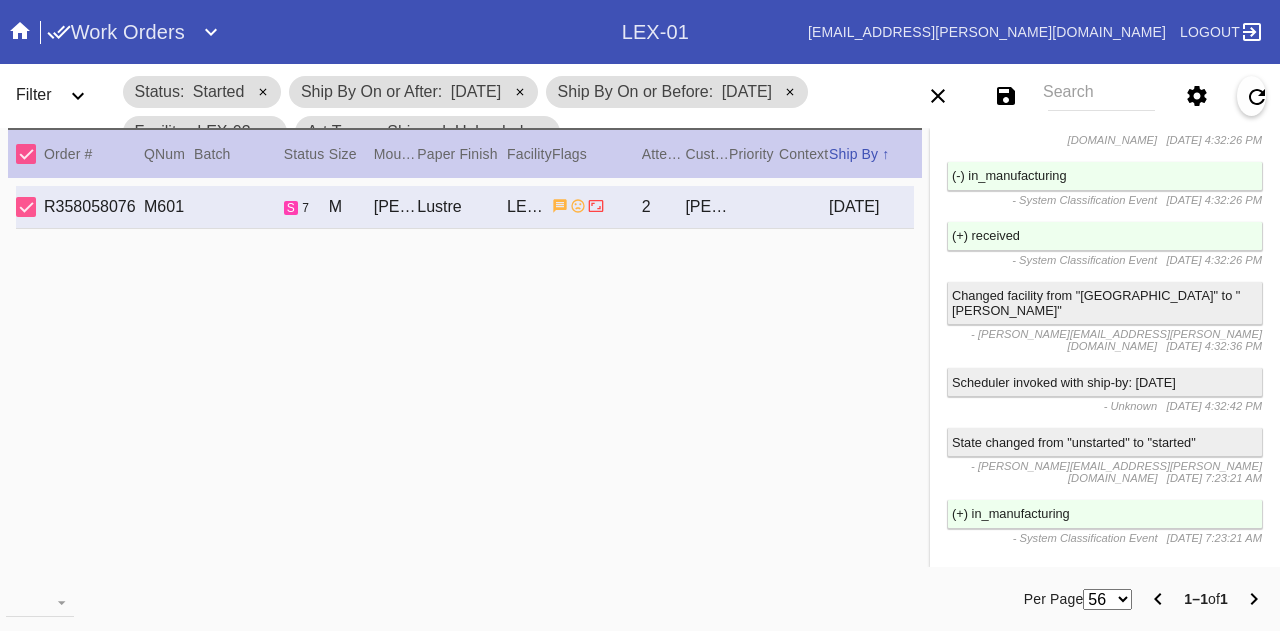 scroll, scrollTop: 4044, scrollLeft: 0, axis: vertical 